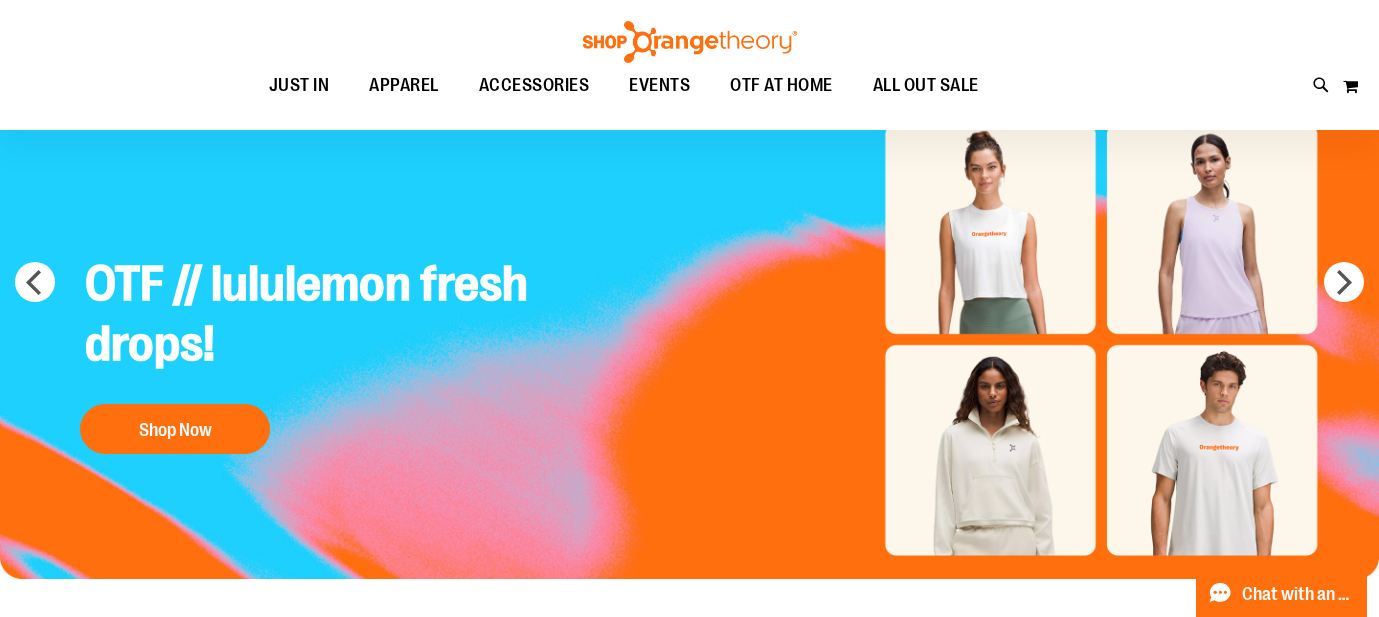 scroll, scrollTop: 97, scrollLeft: 0, axis: vertical 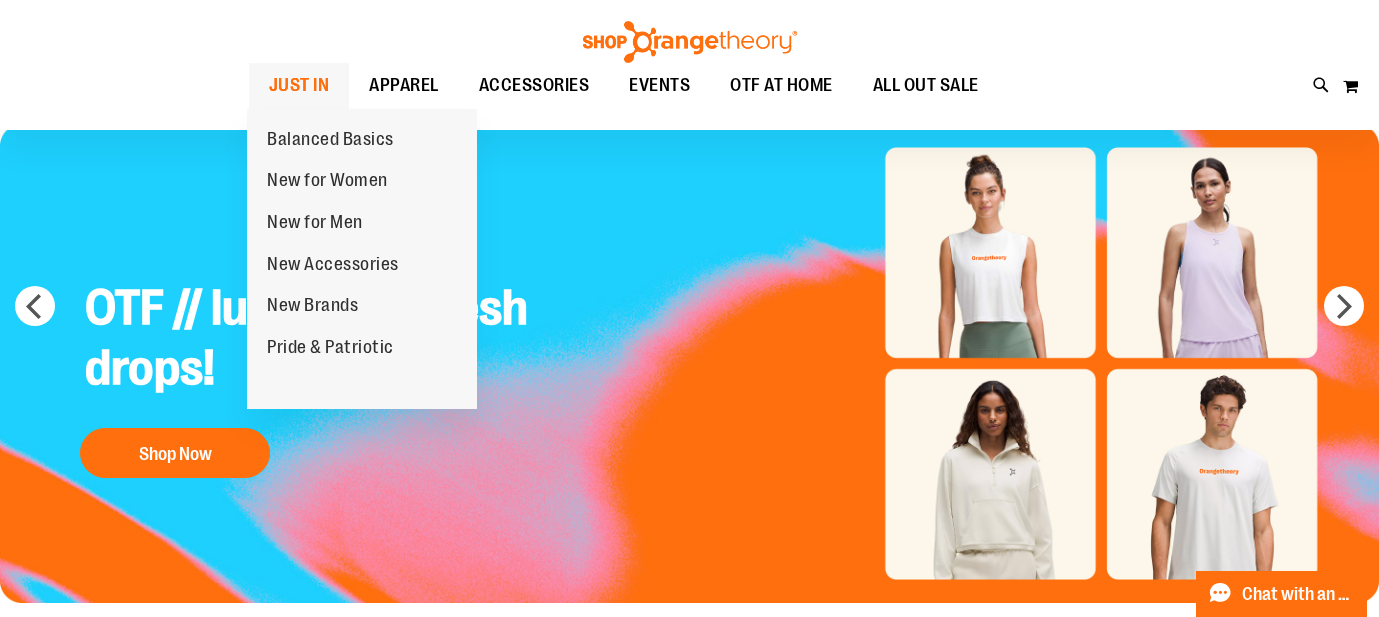 type on "**********" 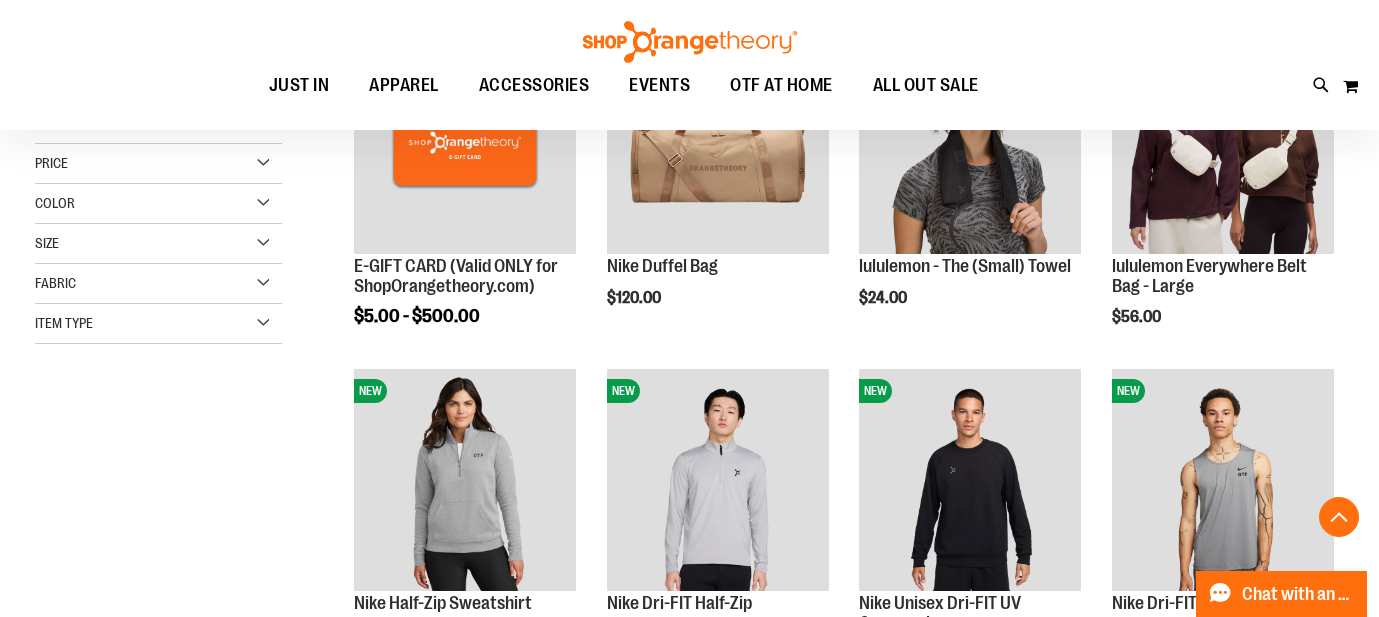 scroll, scrollTop: 449, scrollLeft: 0, axis: vertical 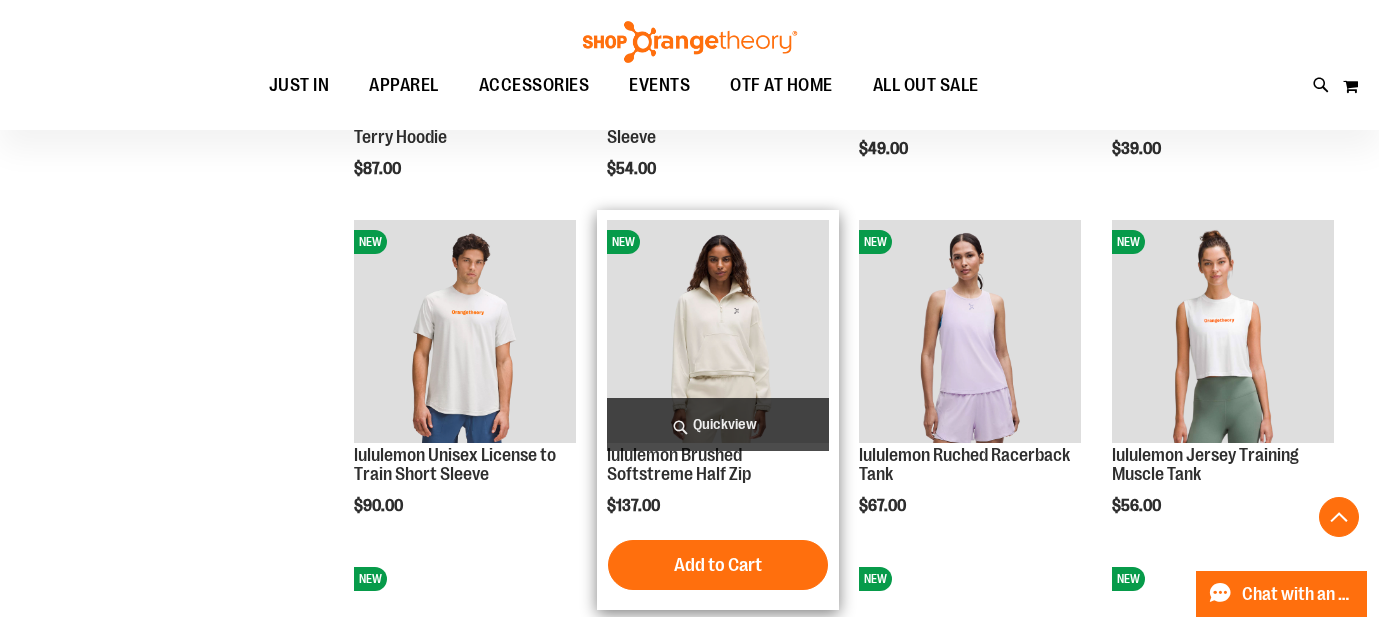 type on "**********" 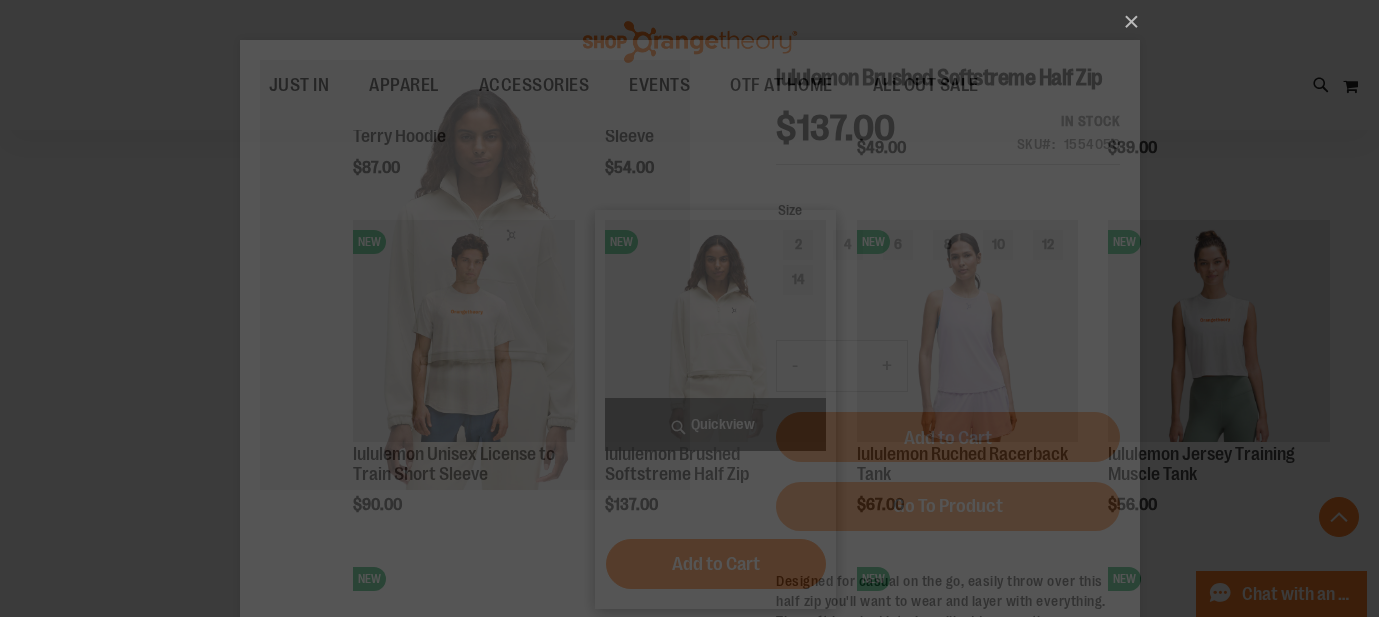 scroll, scrollTop: 0, scrollLeft: 0, axis: both 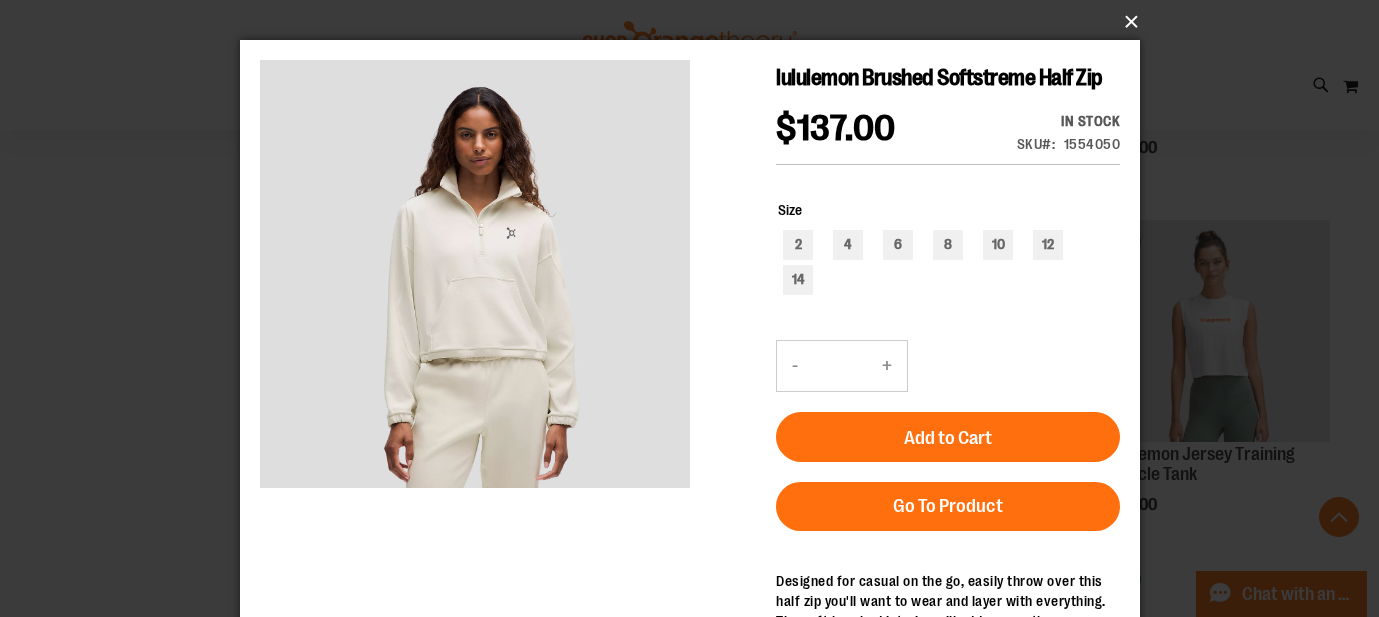 click on "×" at bounding box center (696, 22) 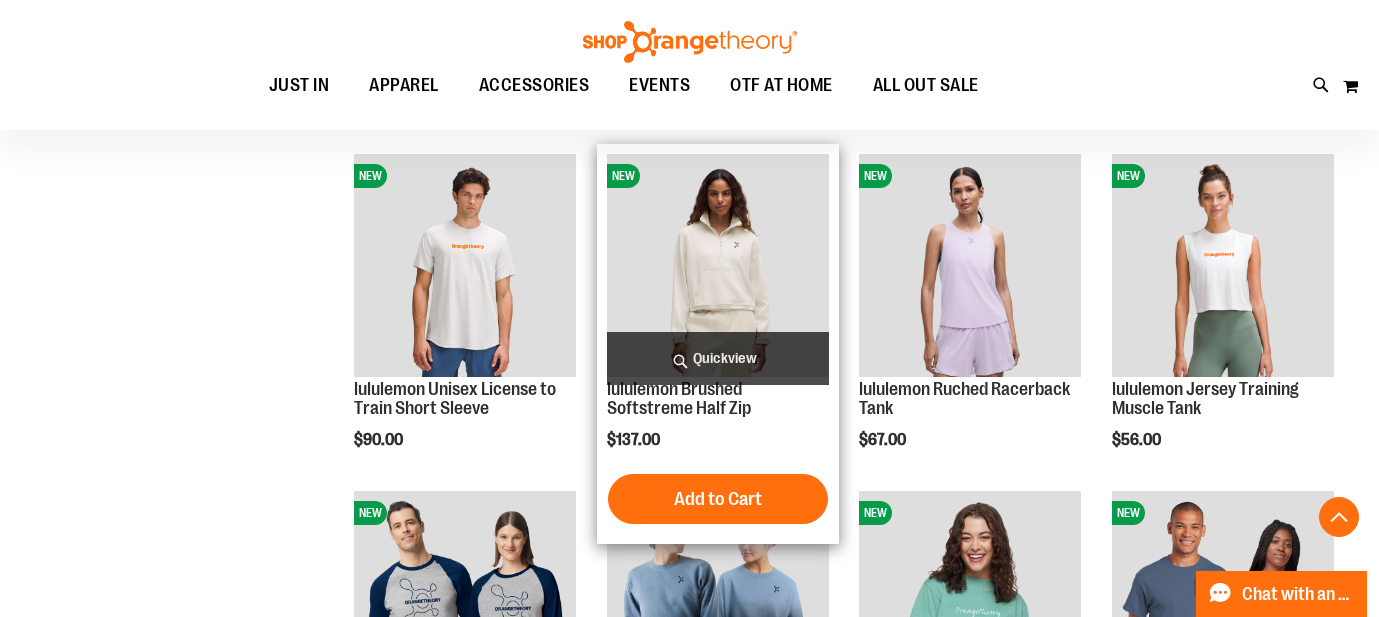 scroll, scrollTop: 1285, scrollLeft: 0, axis: vertical 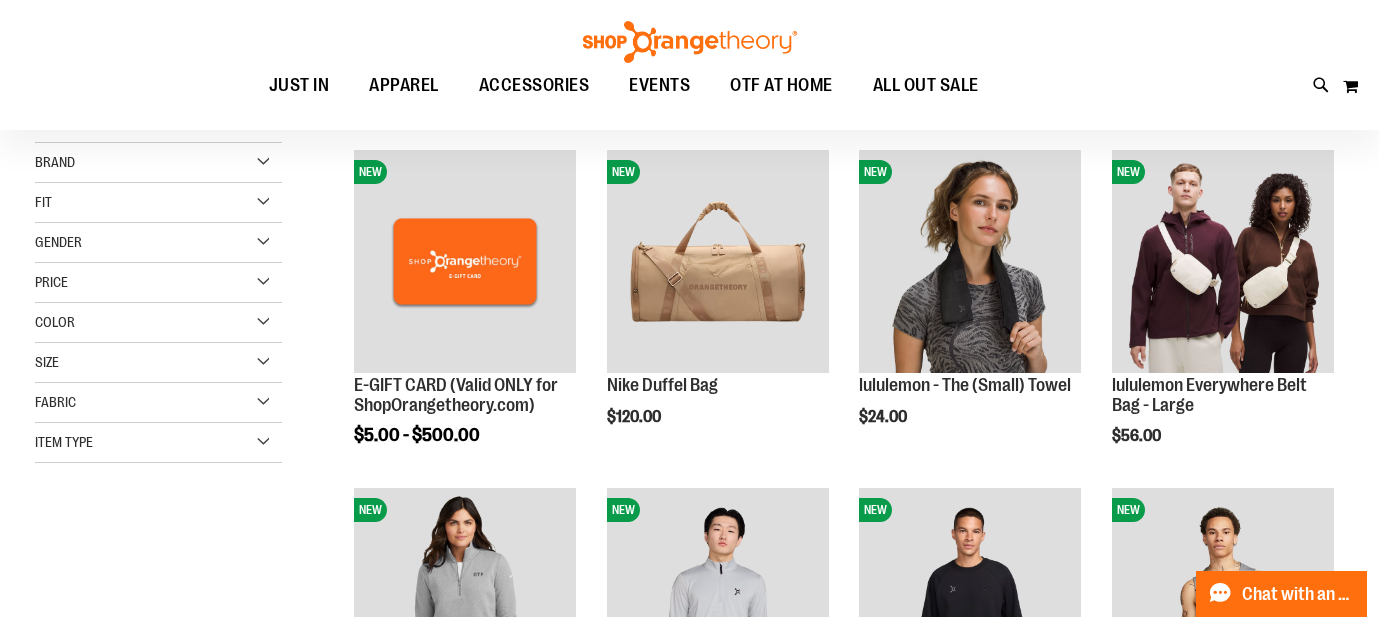 click on "Brand" at bounding box center (158, 163) 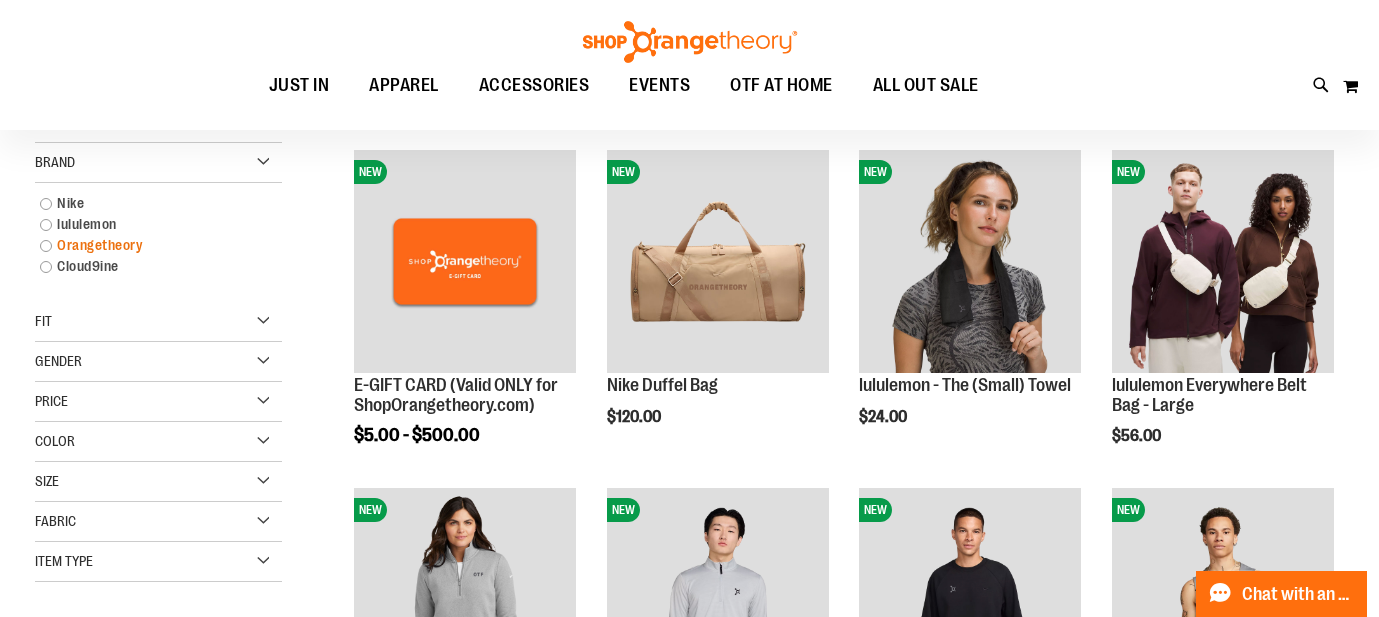 click on "Orangetheory" at bounding box center (148, 245) 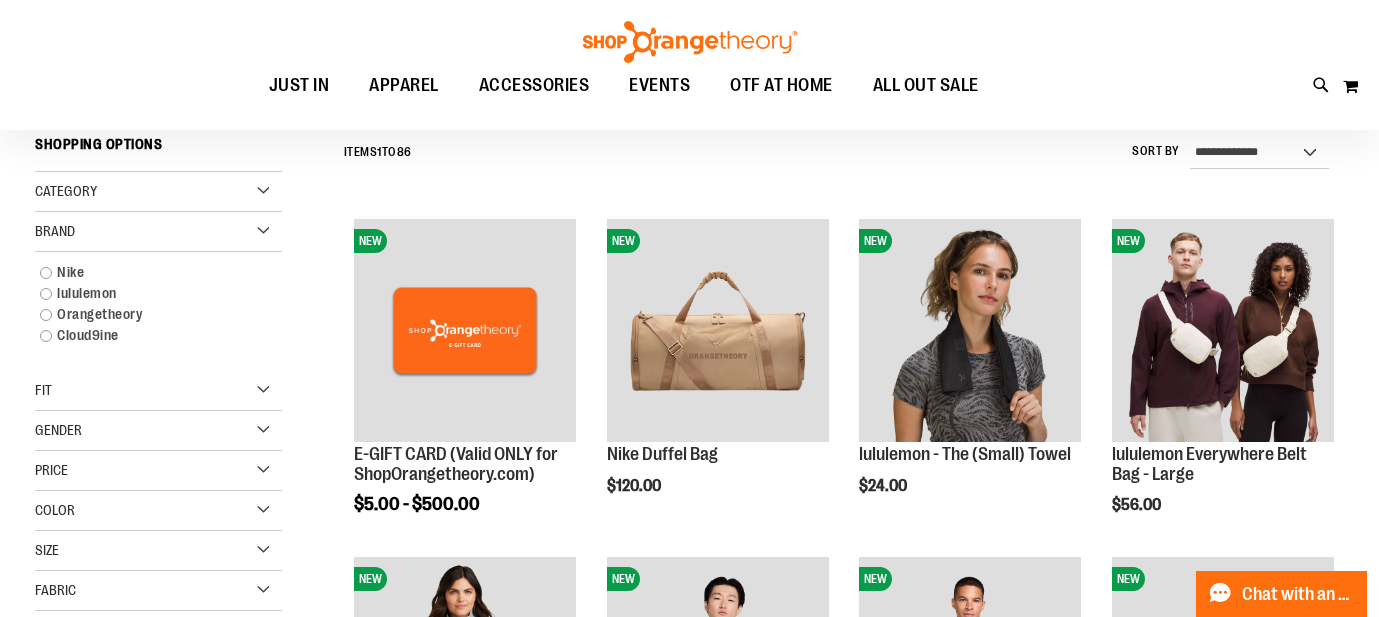 scroll, scrollTop: 186, scrollLeft: 0, axis: vertical 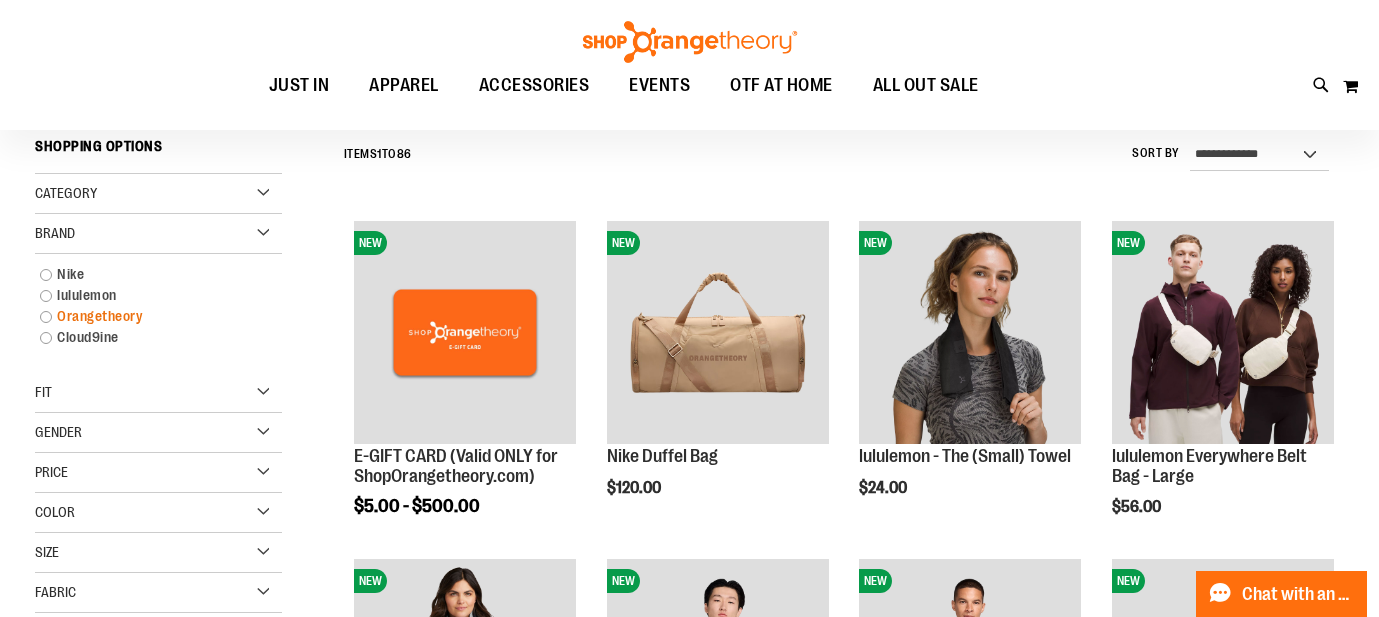 click on "Orangetheory" at bounding box center (148, 316) 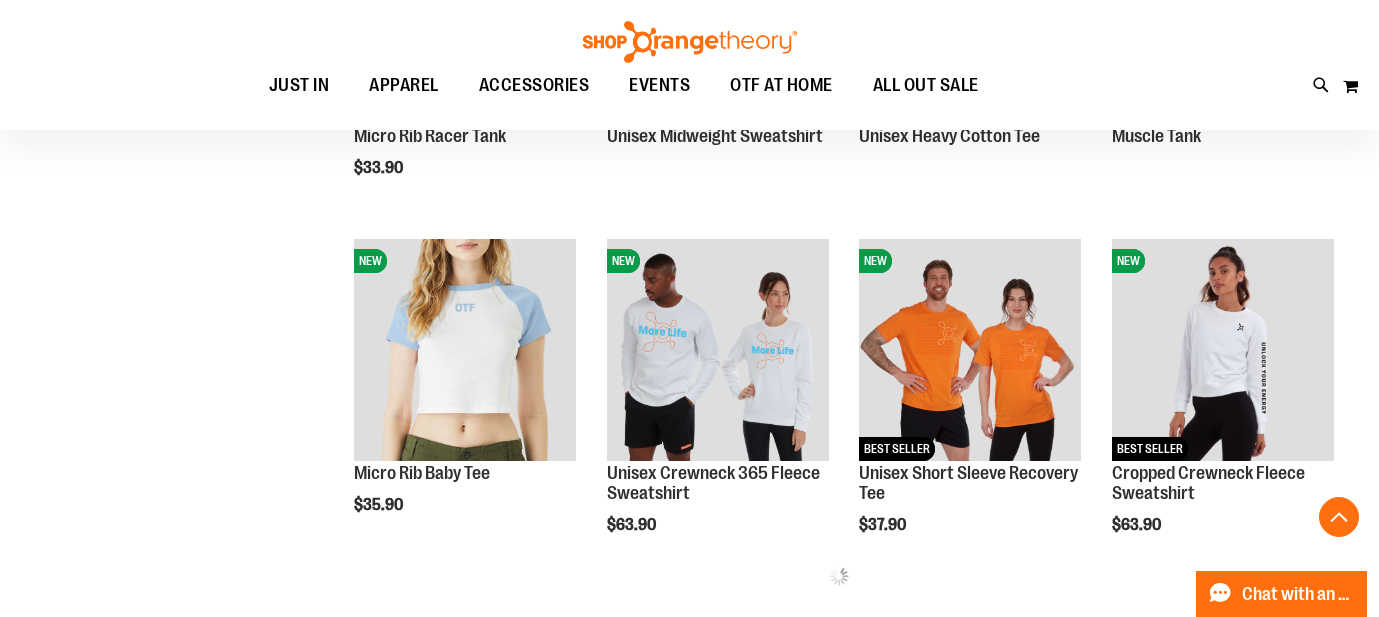 scroll, scrollTop: 830, scrollLeft: 0, axis: vertical 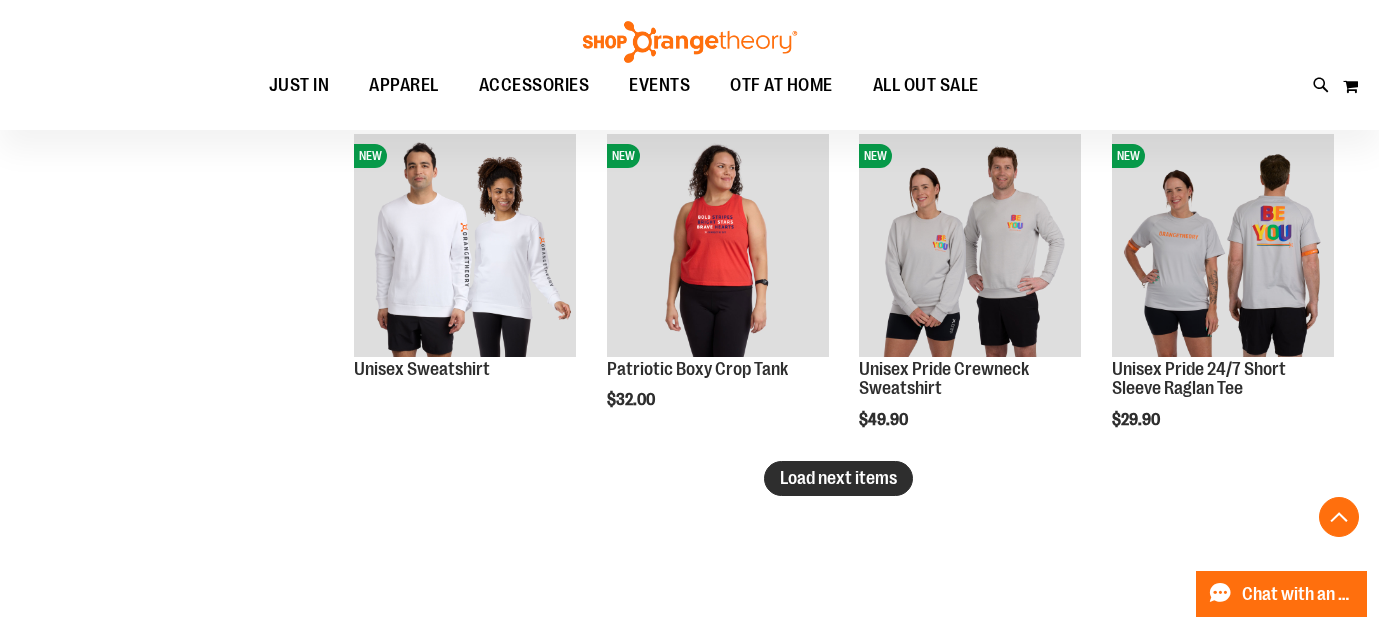 click on "Load next items" at bounding box center (838, 478) 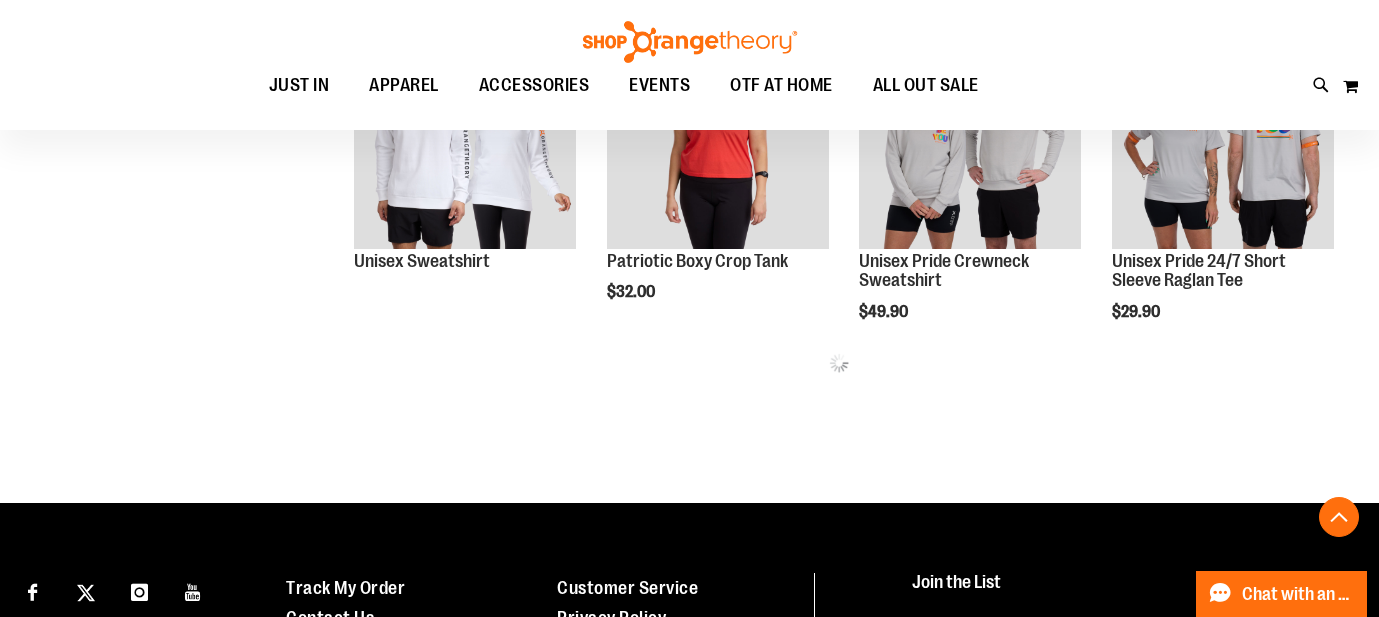 scroll, scrollTop: 3084, scrollLeft: 0, axis: vertical 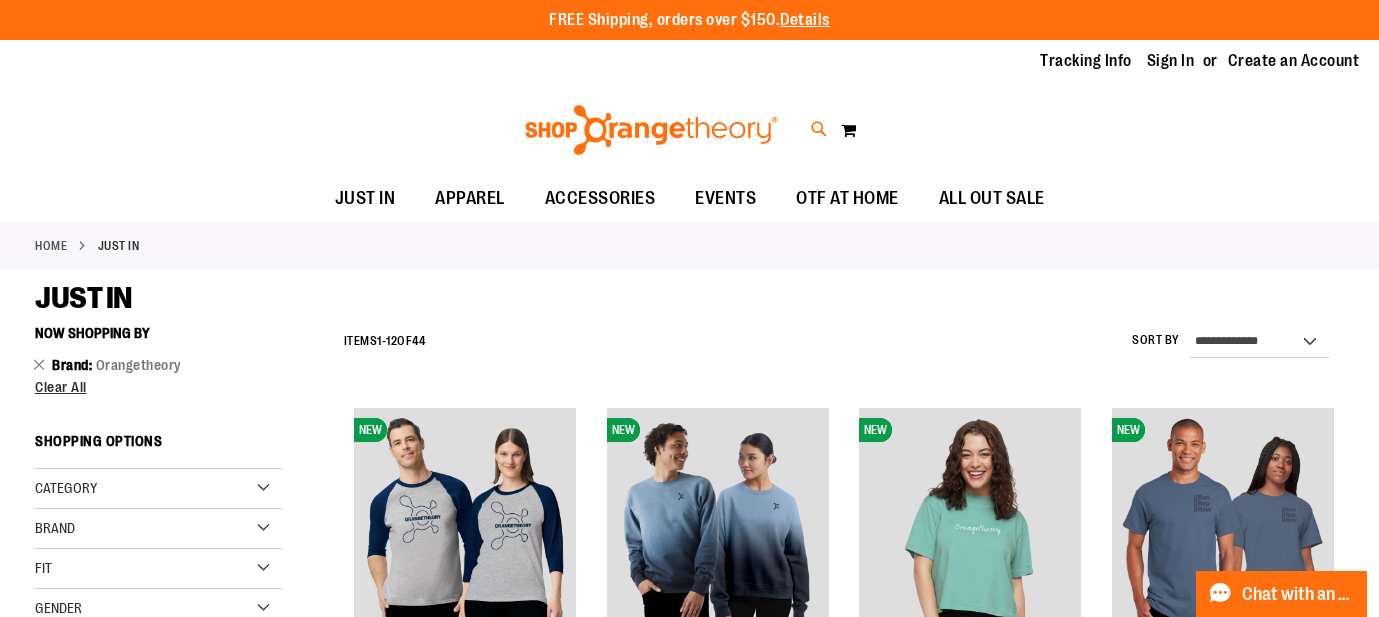 click at bounding box center (819, 129) 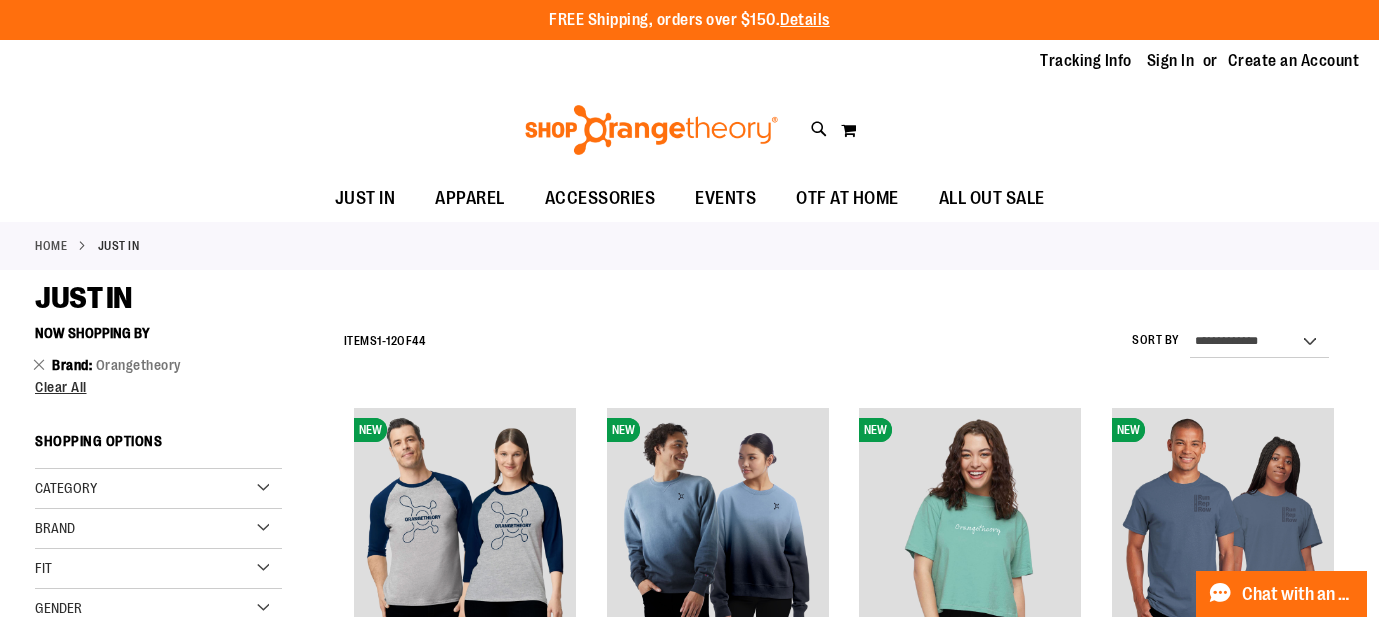 click on "Search" at bounding box center [689, 113] 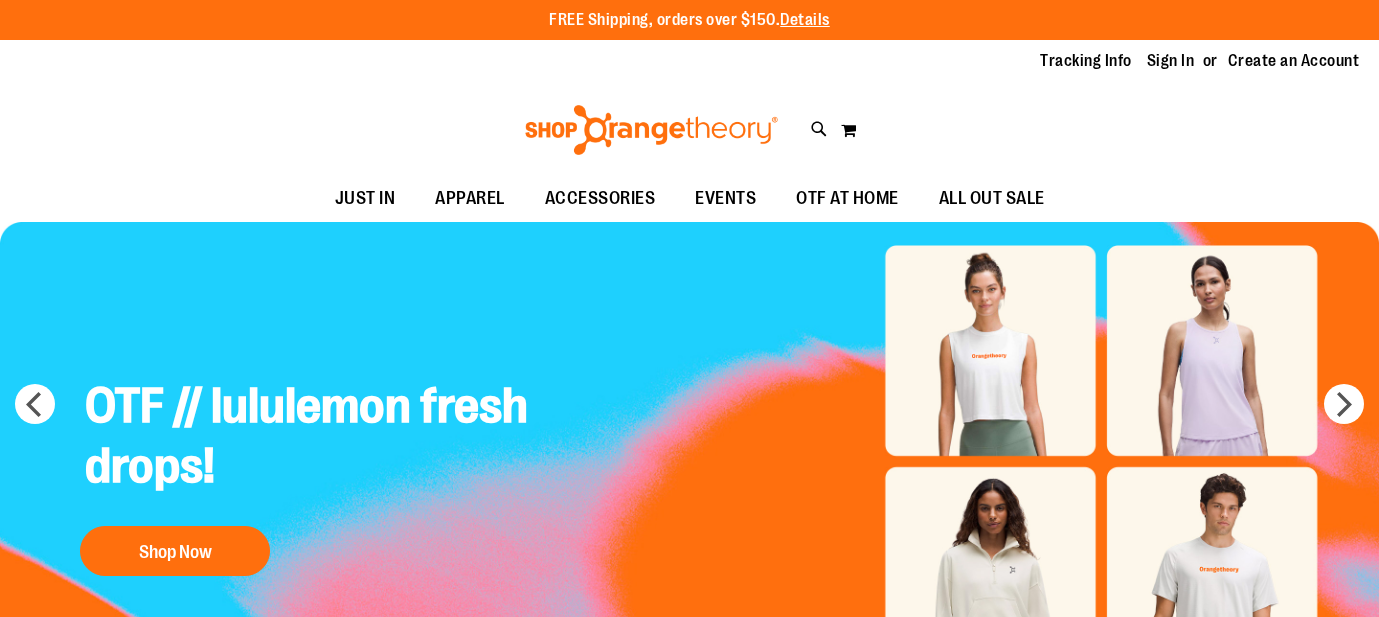 scroll, scrollTop: 0, scrollLeft: 0, axis: both 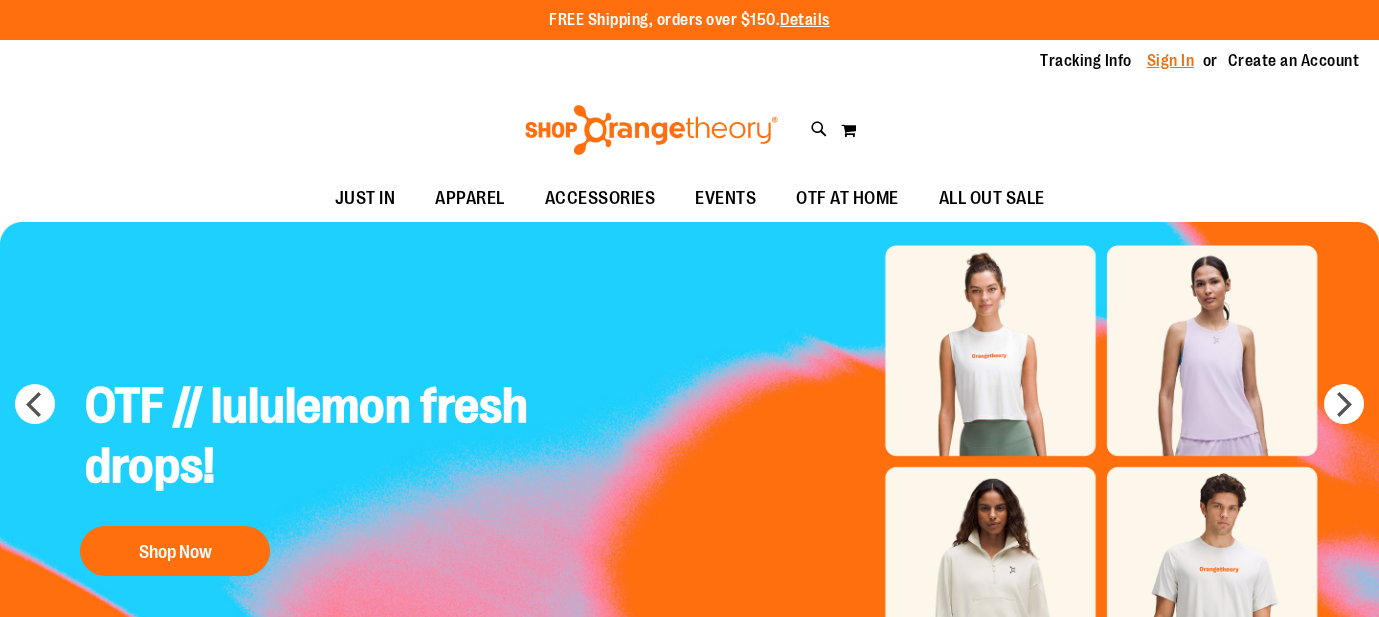 type on "**********" 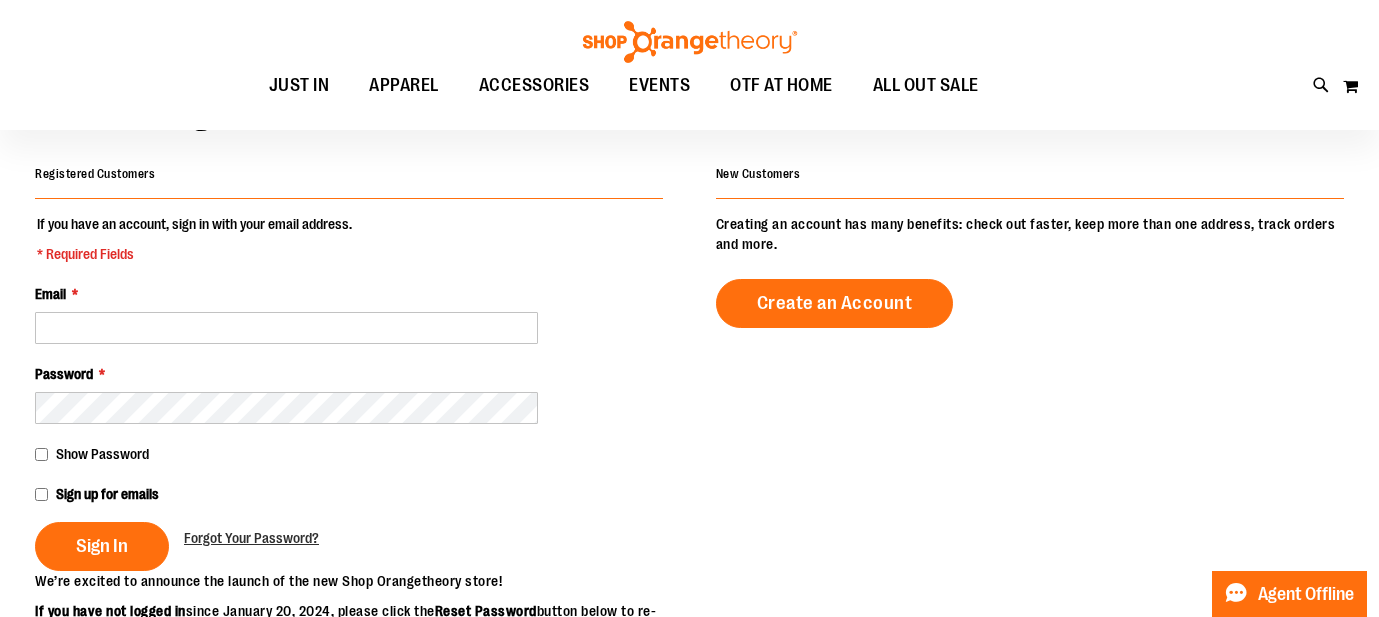 scroll, scrollTop: 137, scrollLeft: 0, axis: vertical 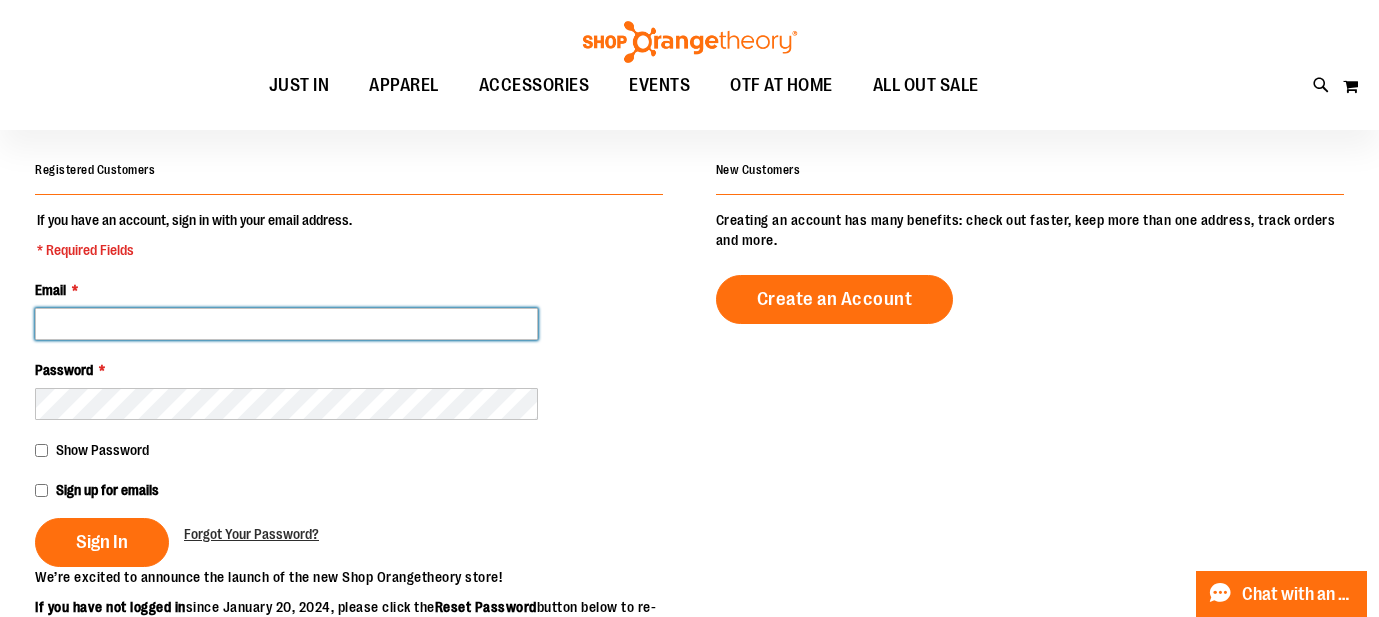 type on "**********" 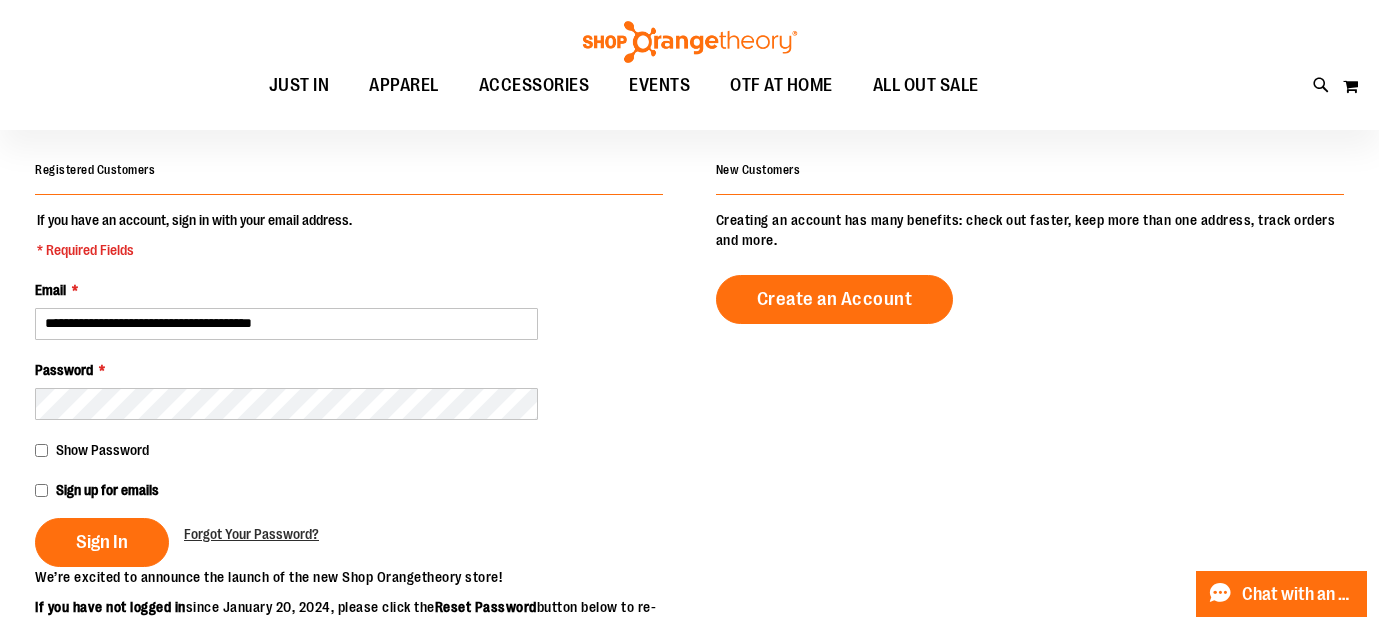 type on "**********" 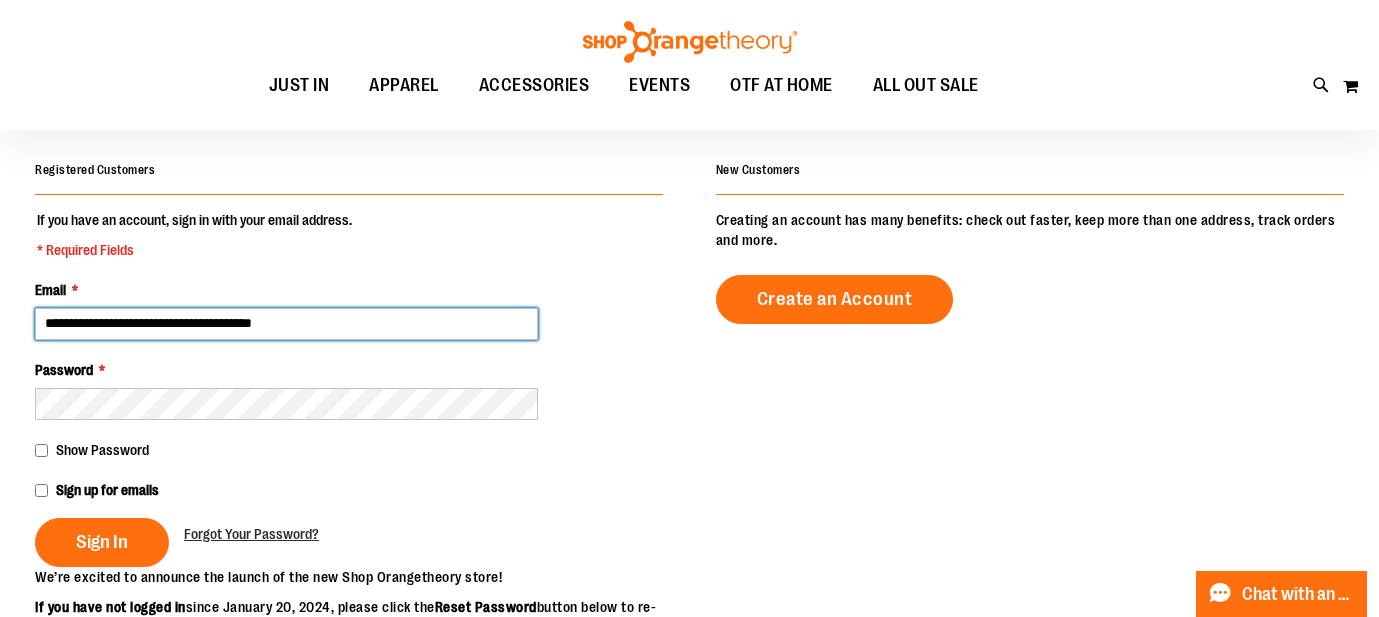 click on "**********" at bounding box center (286, 324) 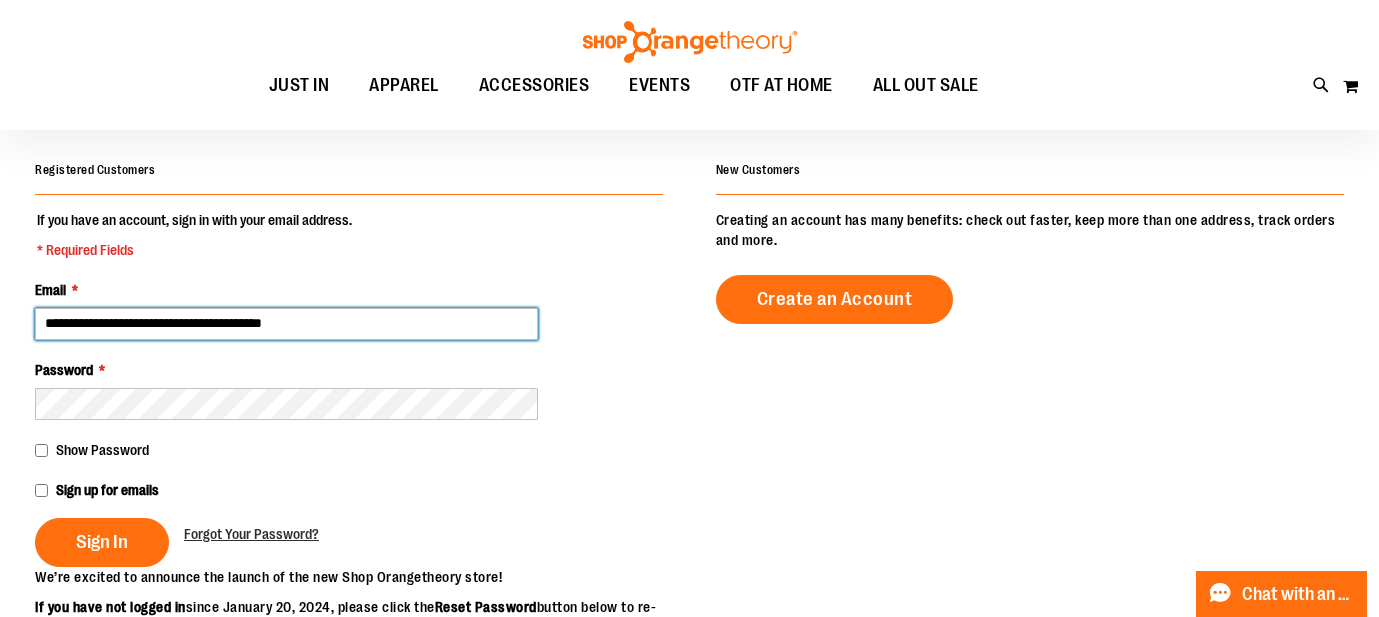 type on "**********" 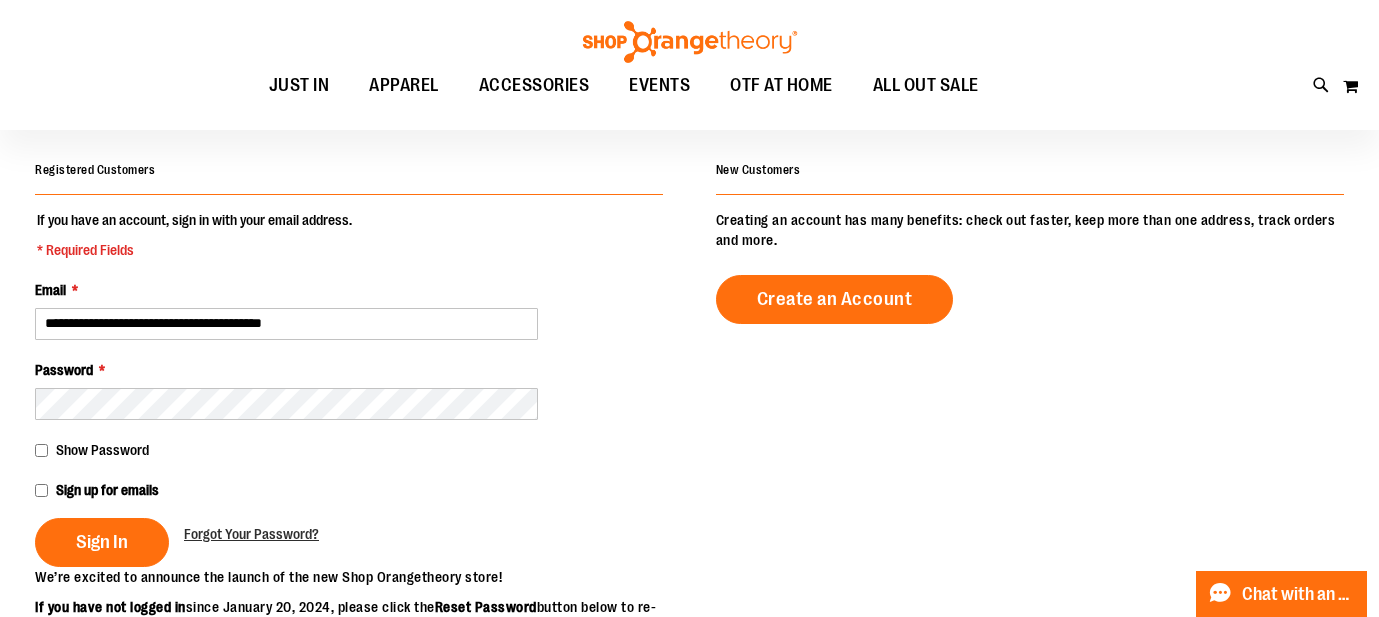 click on "Show Password" at bounding box center [102, 450] 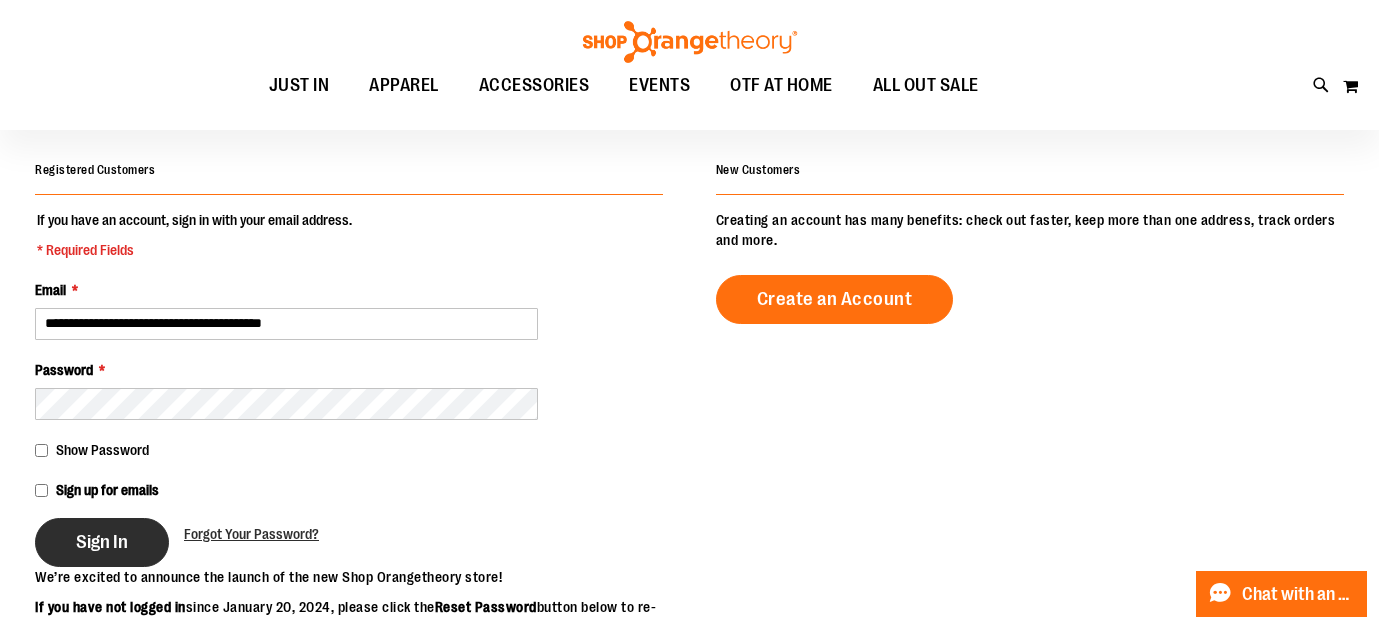 click on "Sign In" at bounding box center (102, 542) 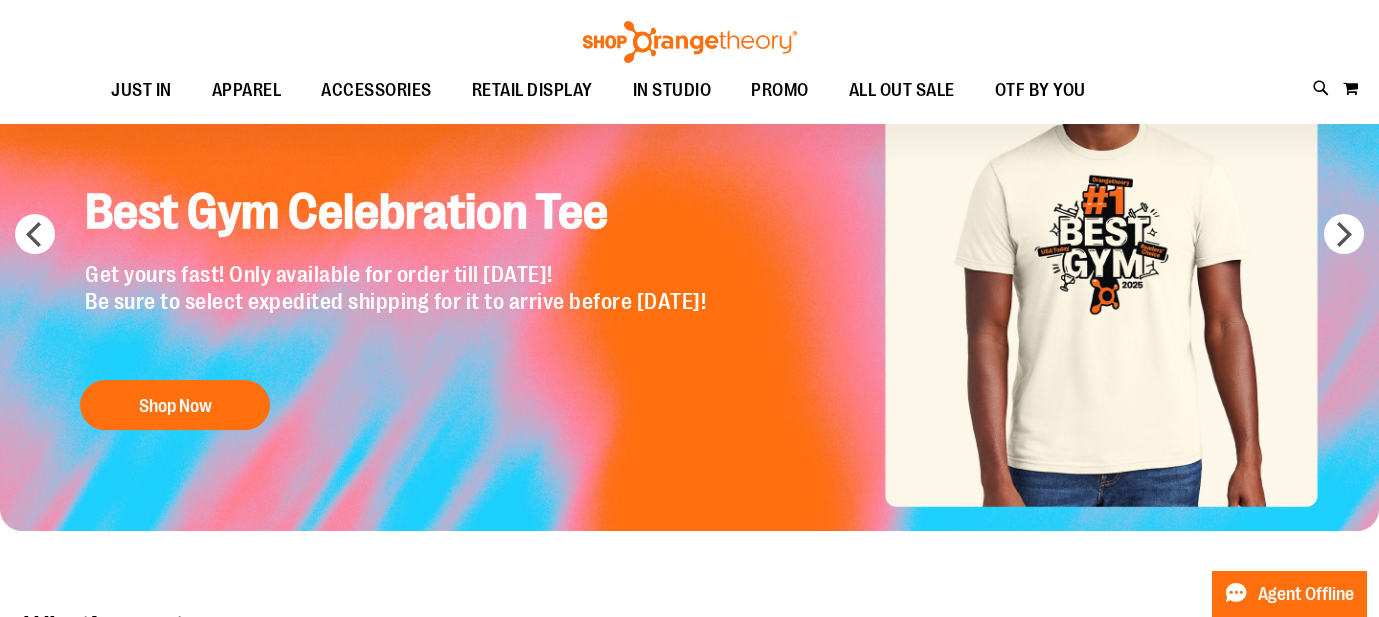 scroll, scrollTop: 163, scrollLeft: 0, axis: vertical 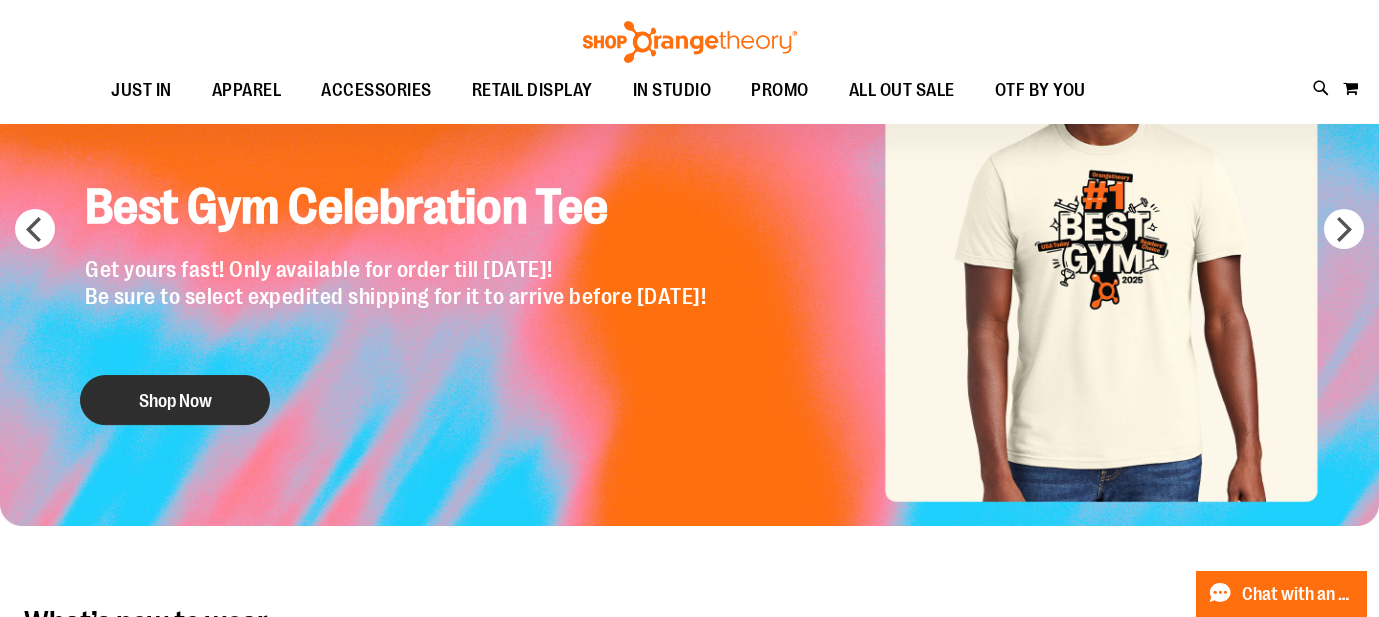 type on "**********" 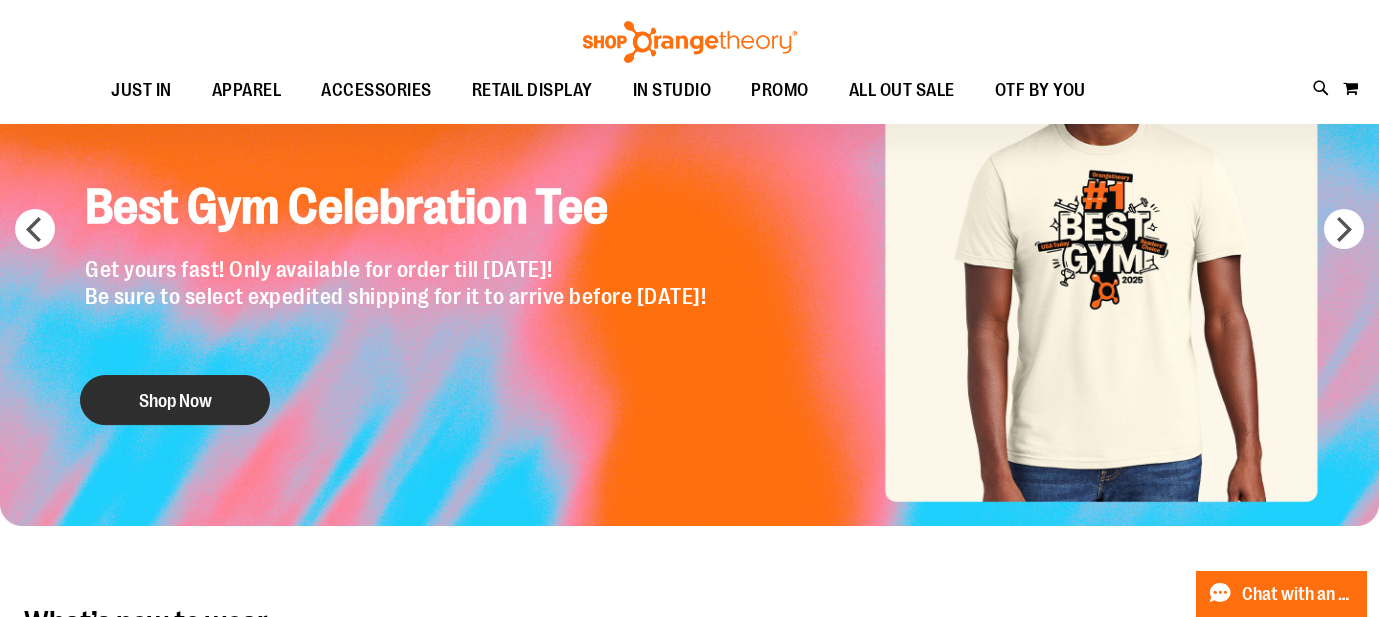 click on "Shop Now" at bounding box center [175, 400] 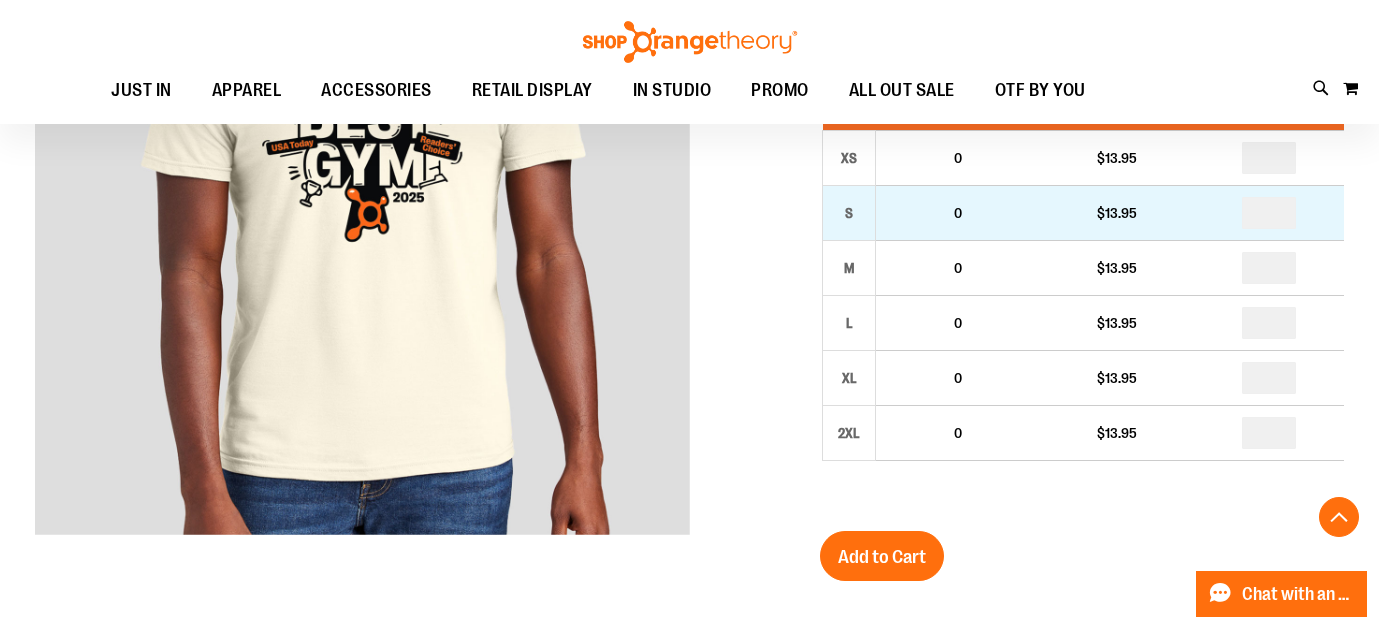 scroll, scrollTop: 365, scrollLeft: 0, axis: vertical 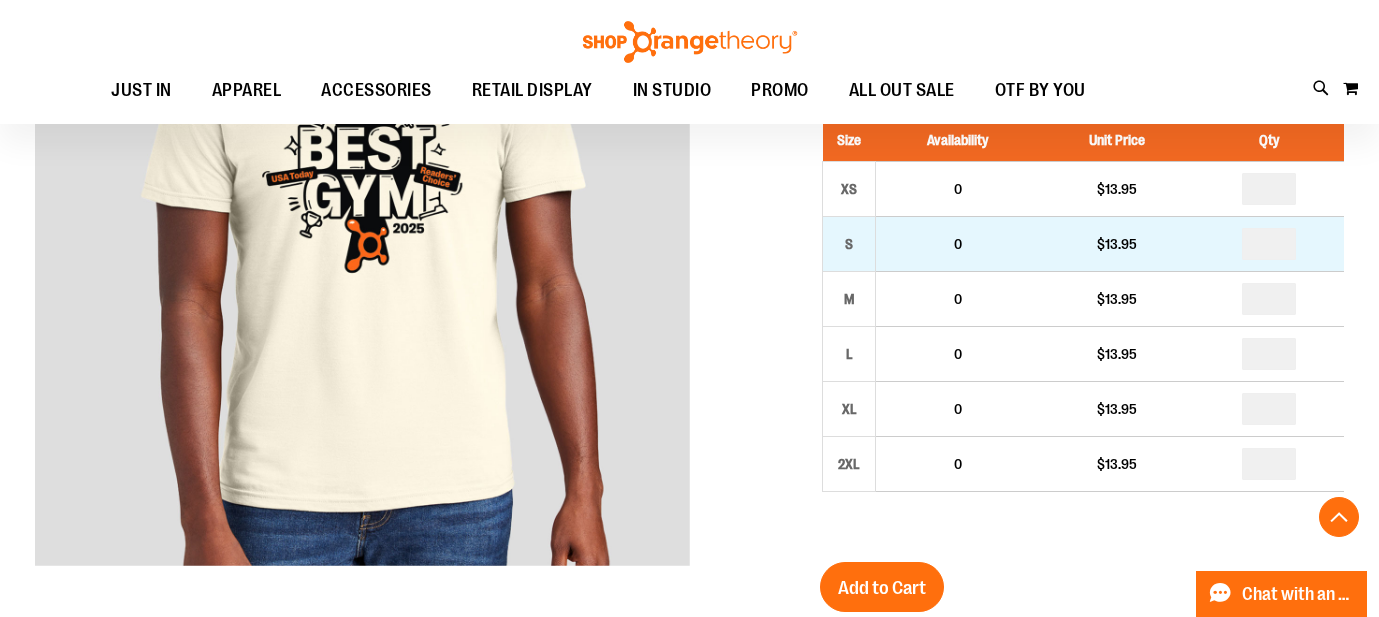 type on "**********" 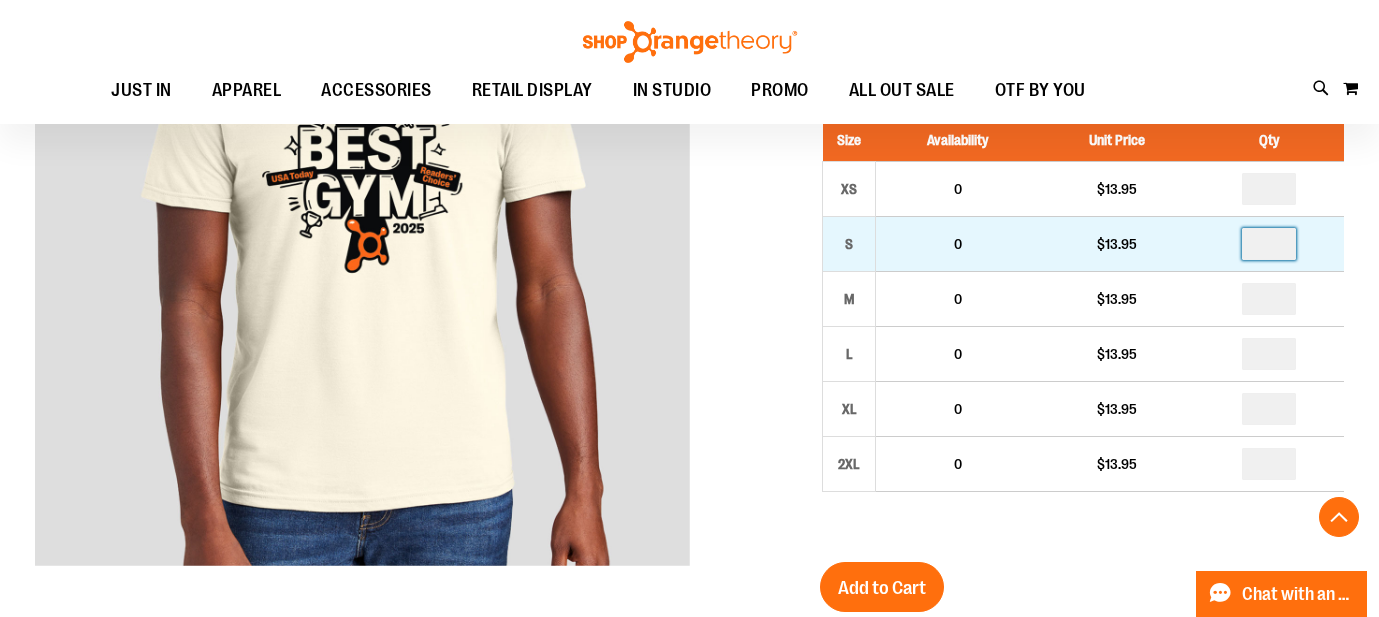 click at bounding box center [1269, 244] 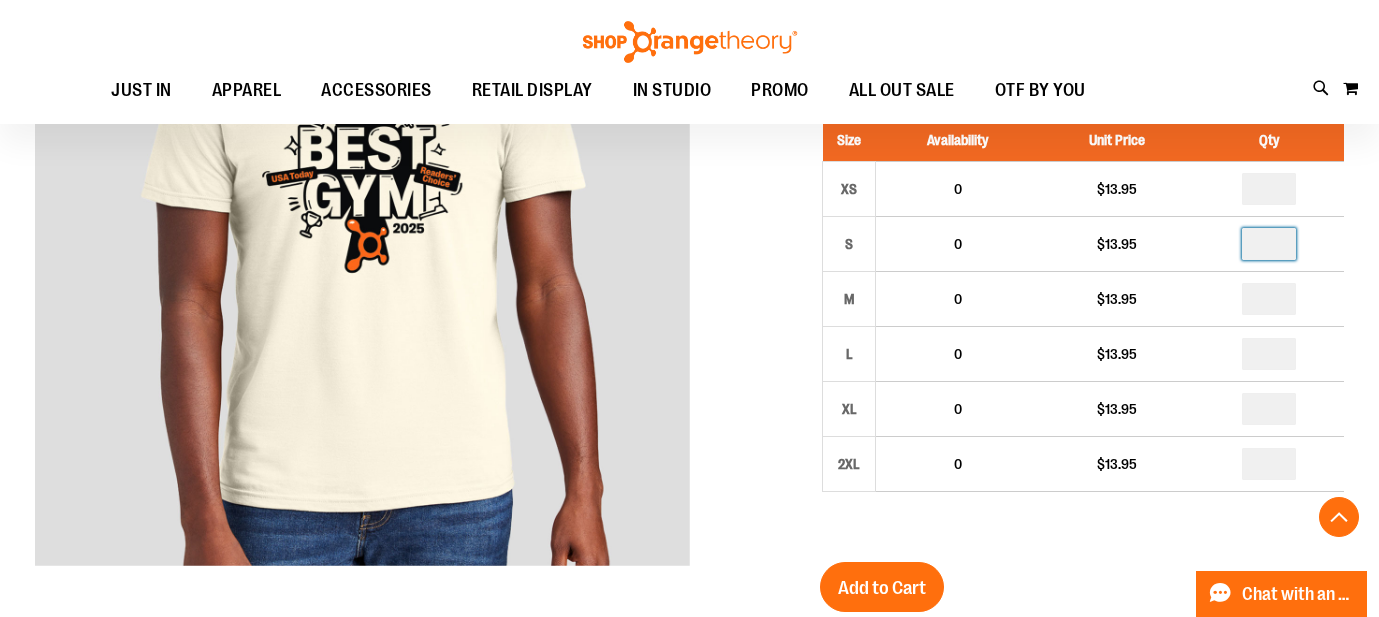 click at bounding box center (689, 581) 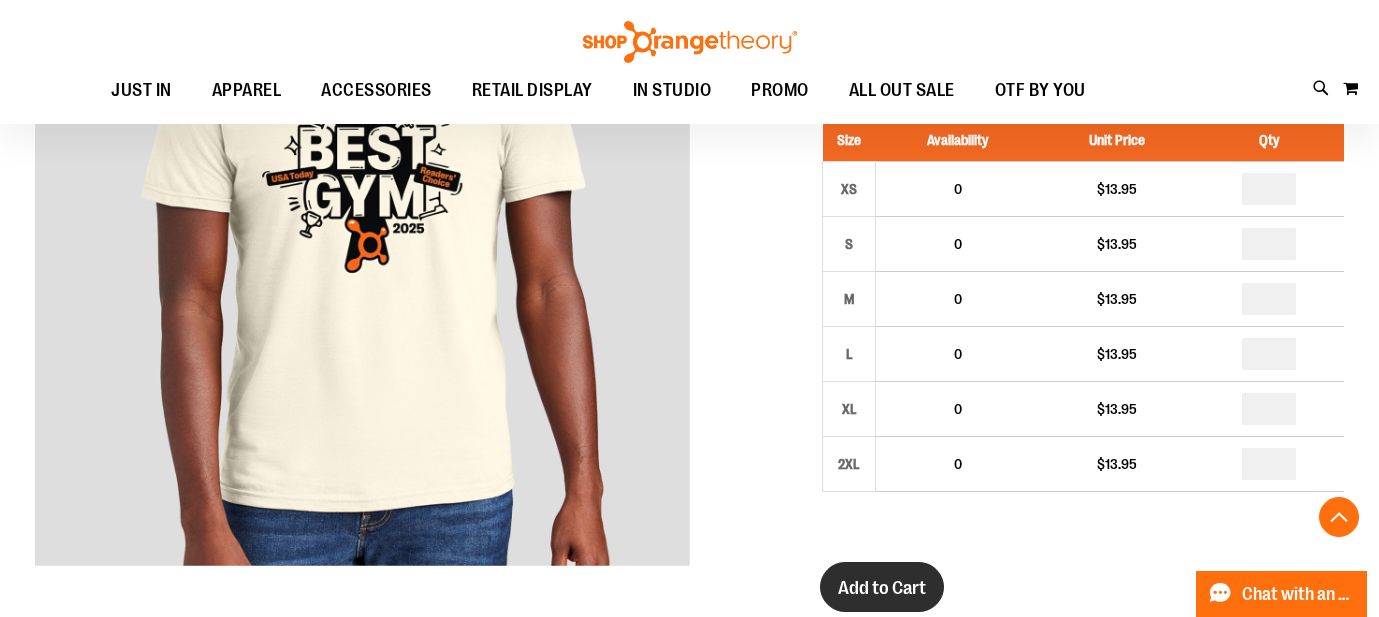 click on "Add to Cart" at bounding box center [882, 588] 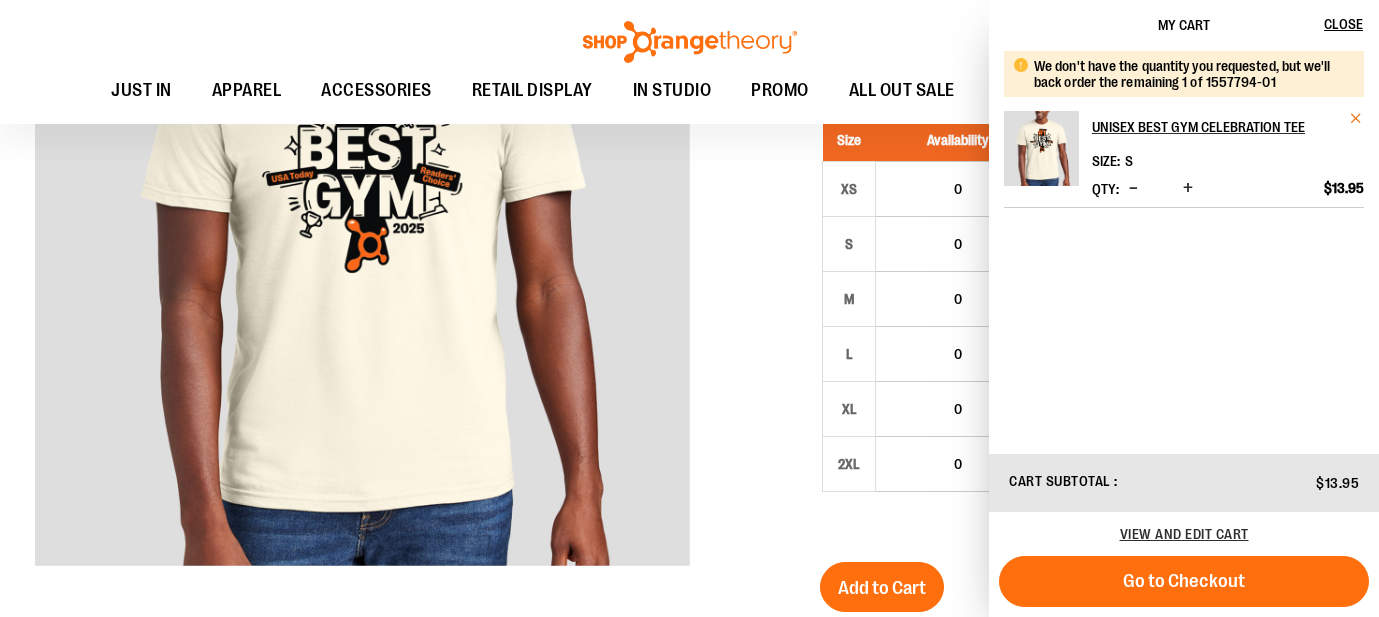 click at bounding box center (1356, 118) 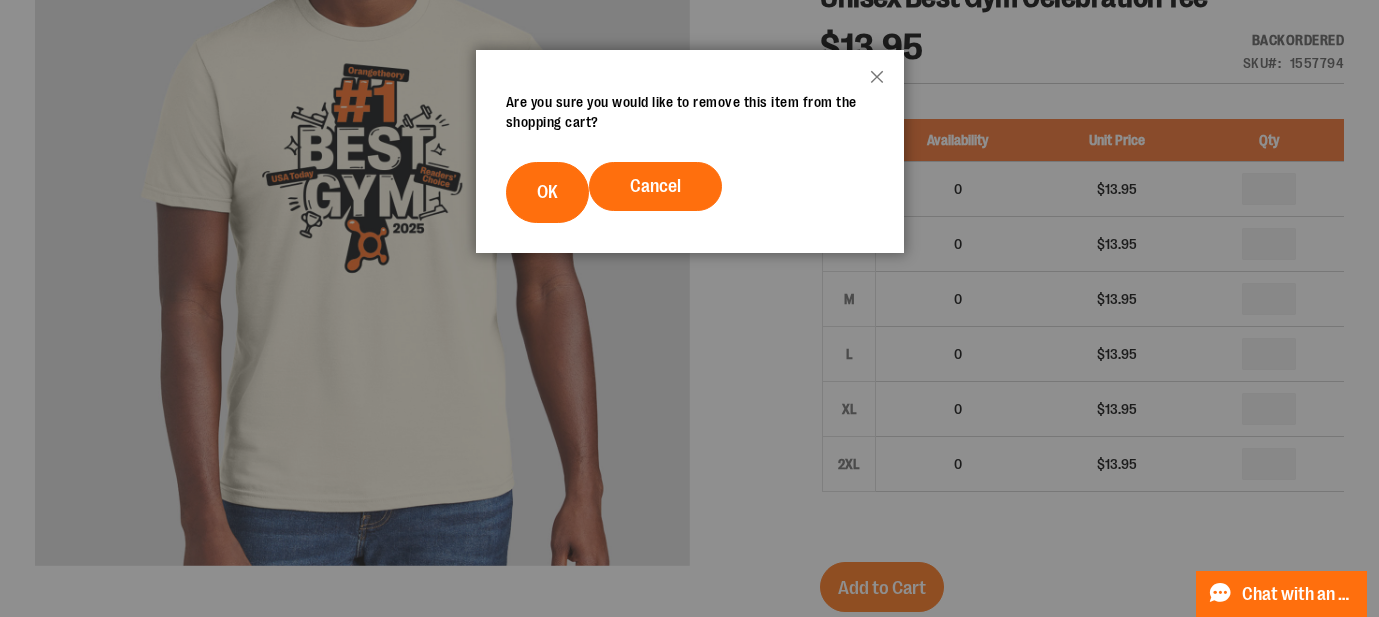 scroll, scrollTop: 0, scrollLeft: 0, axis: both 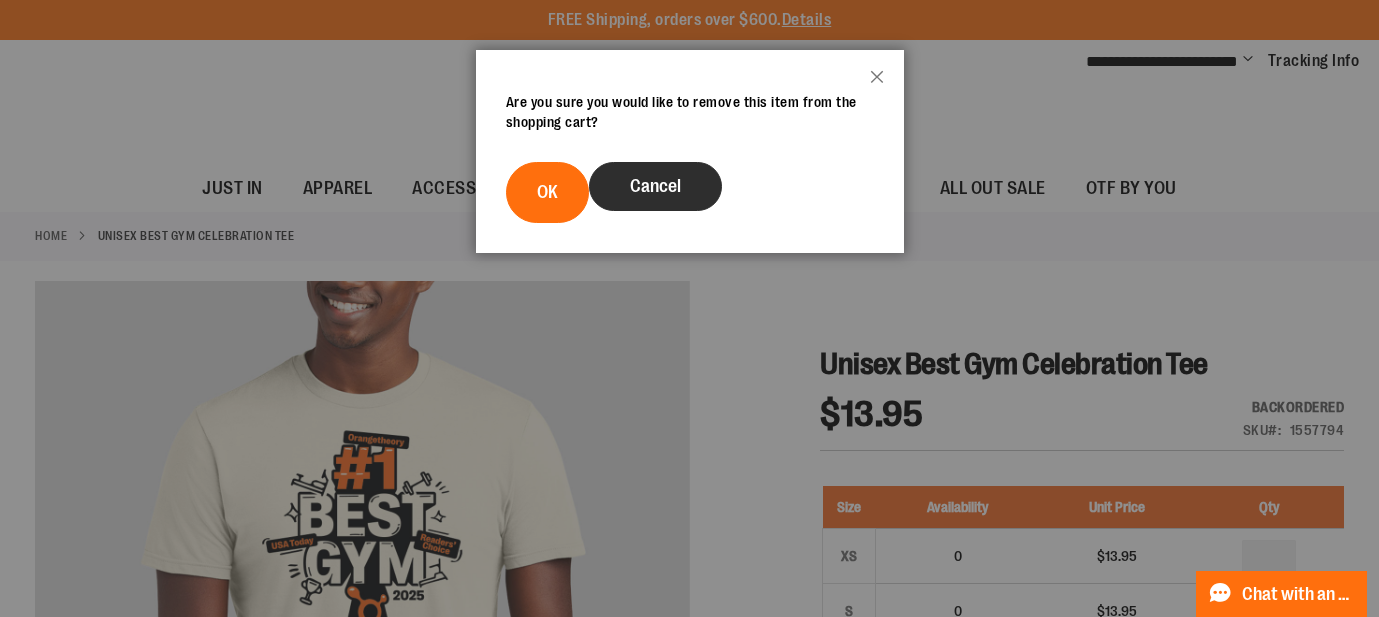 click on "Cancel" at bounding box center (655, 186) 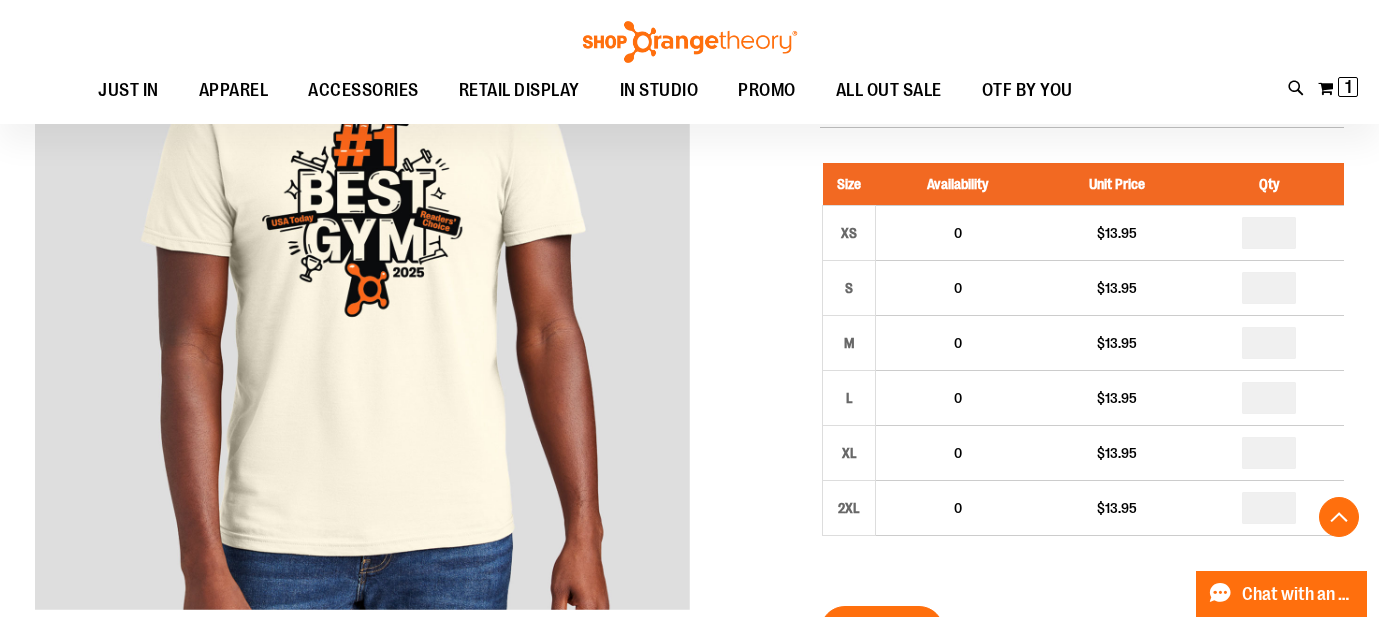 scroll, scrollTop: 338, scrollLeft: 0, axis: vertical 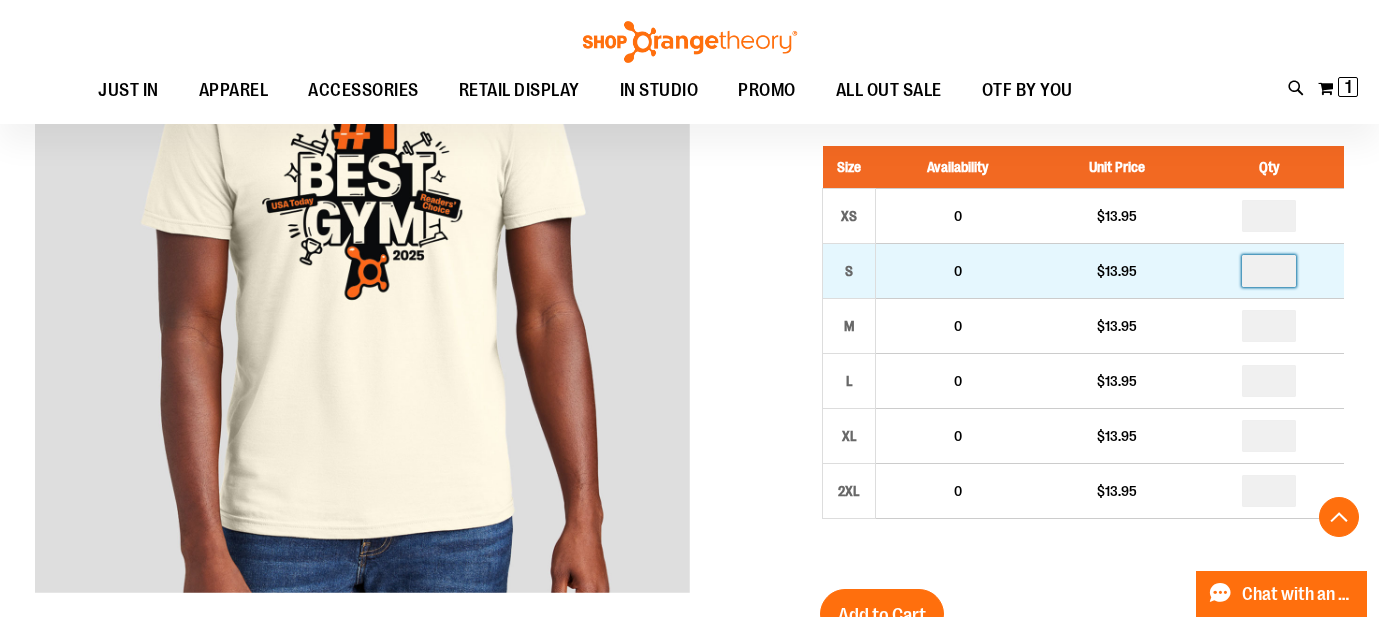click on "*" at bounding box center (1269, 271) 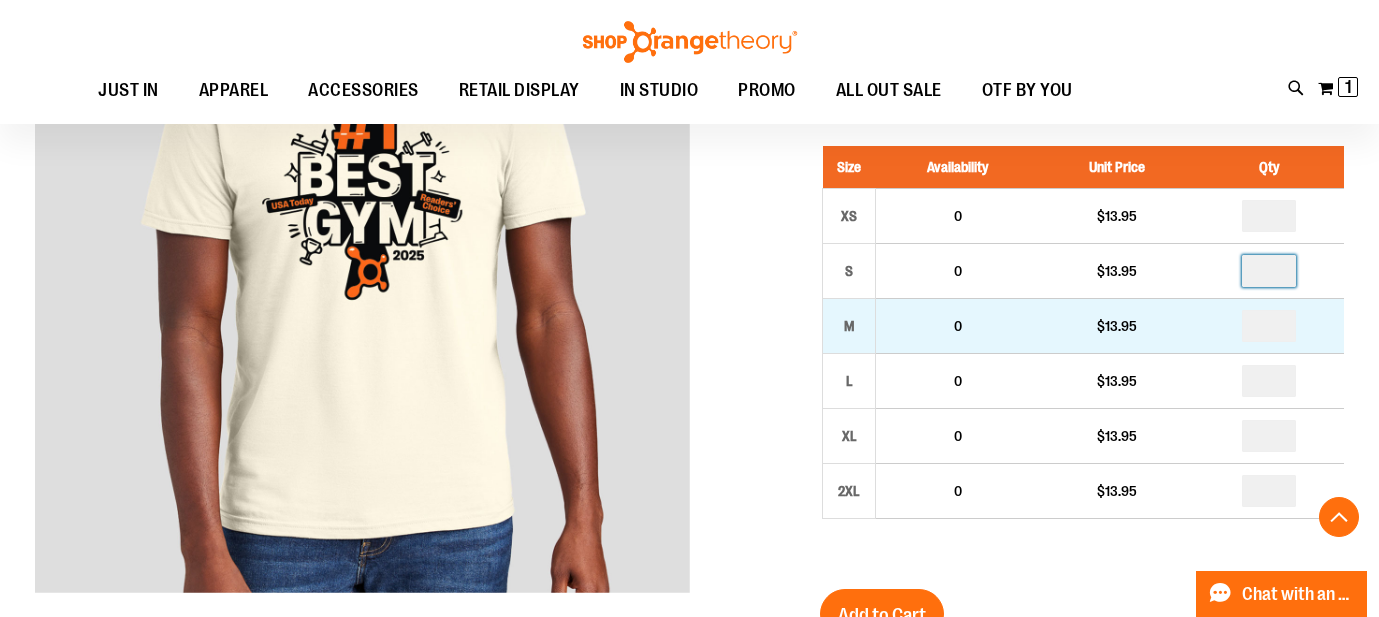 type on "*" 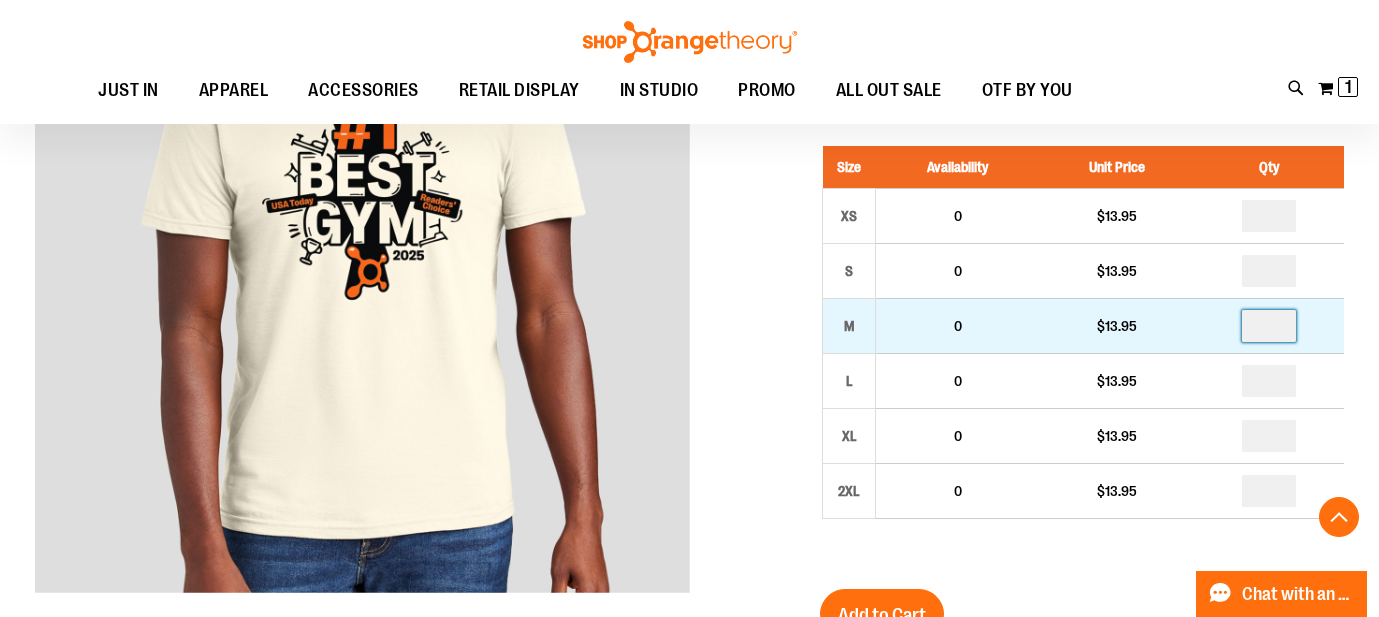 click at bounding box center (1269, 326) 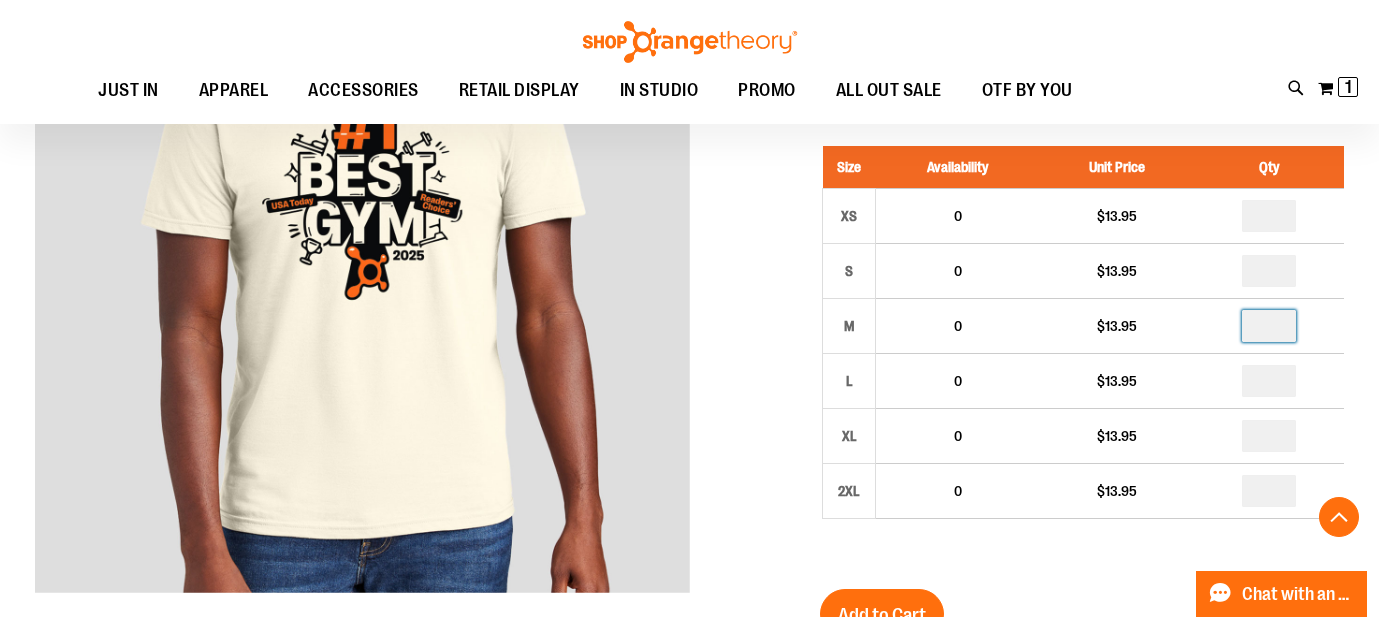click at bounding box center (689, 608) 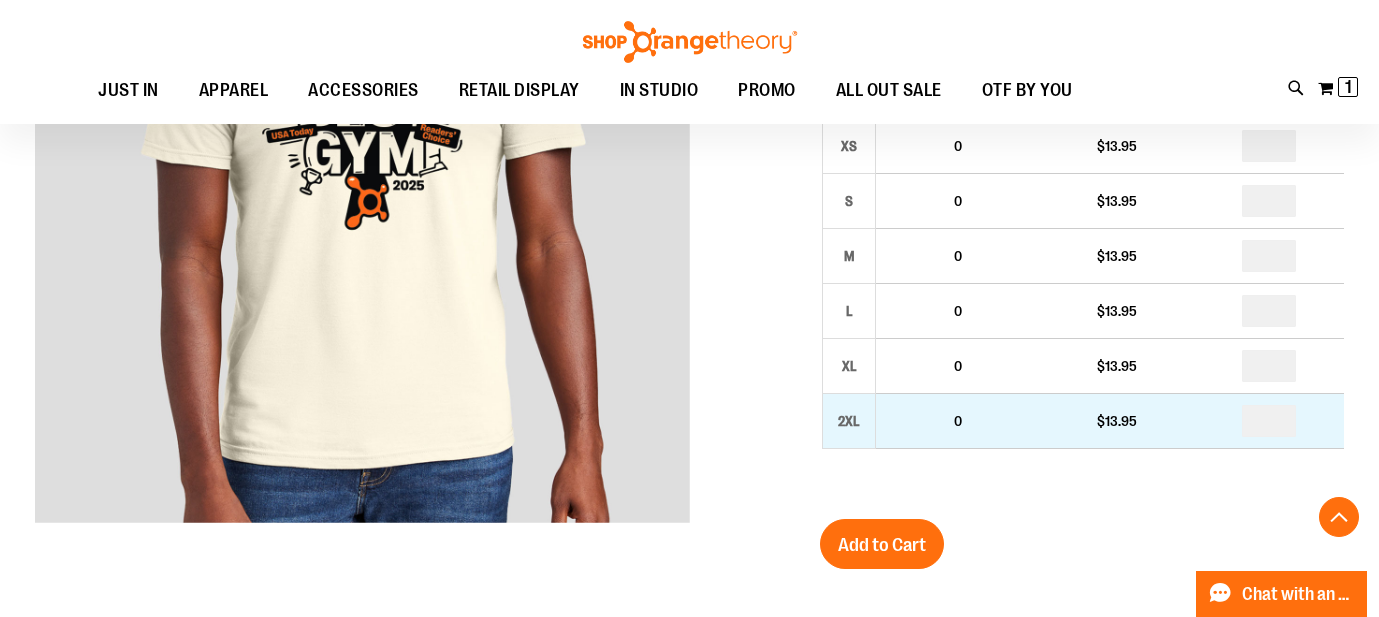 scroll, scrollTop: 411, scrollLeft: 0, axis: vertical 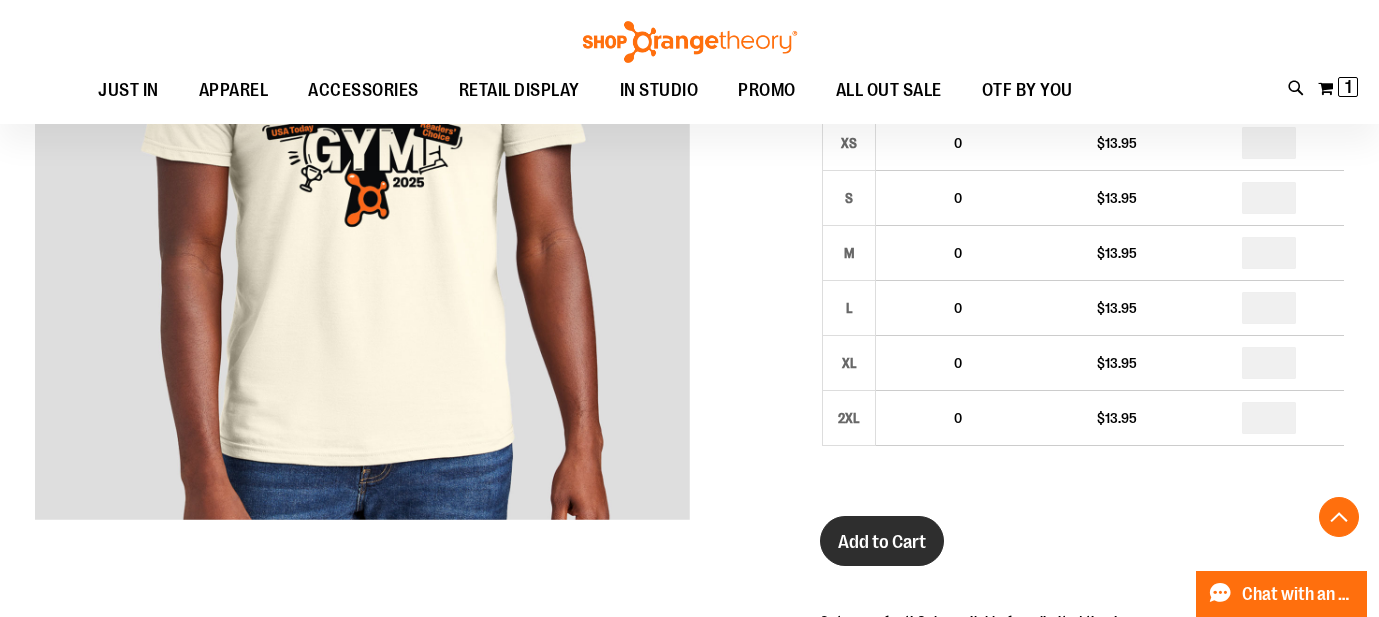 click on "Add to Cart" at bounding box center [882, 542] 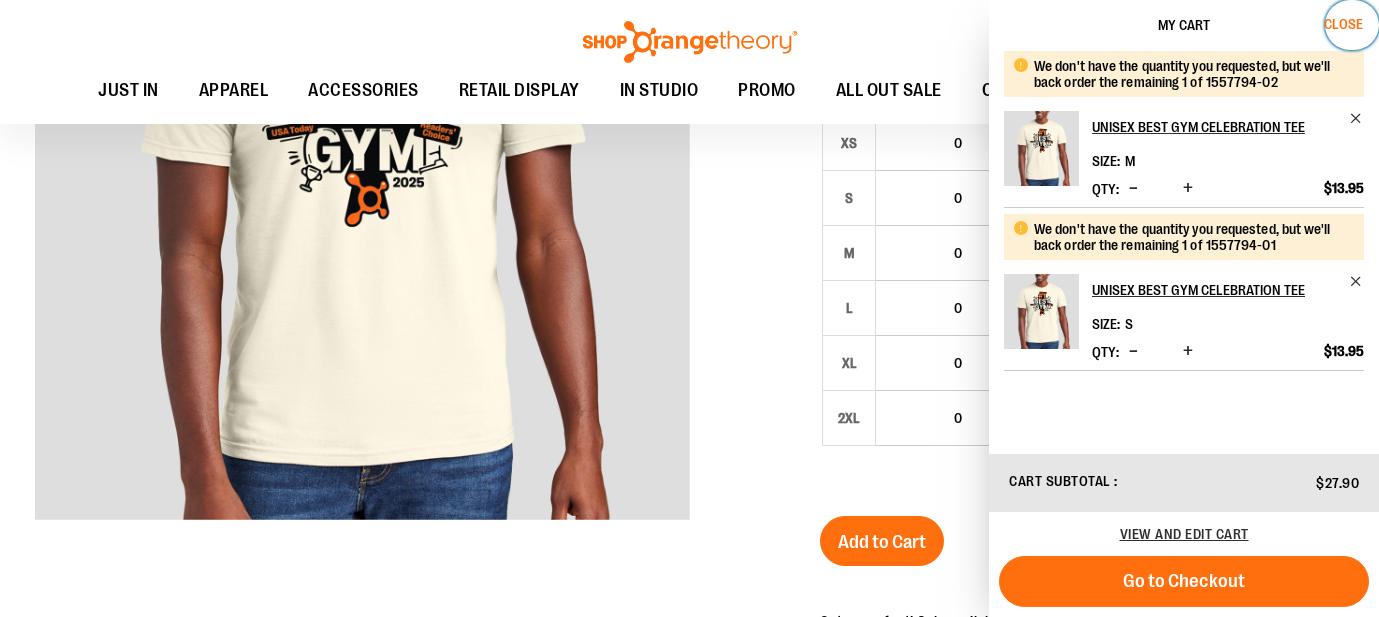 click on "Close" at bounding box center (1343, 24) 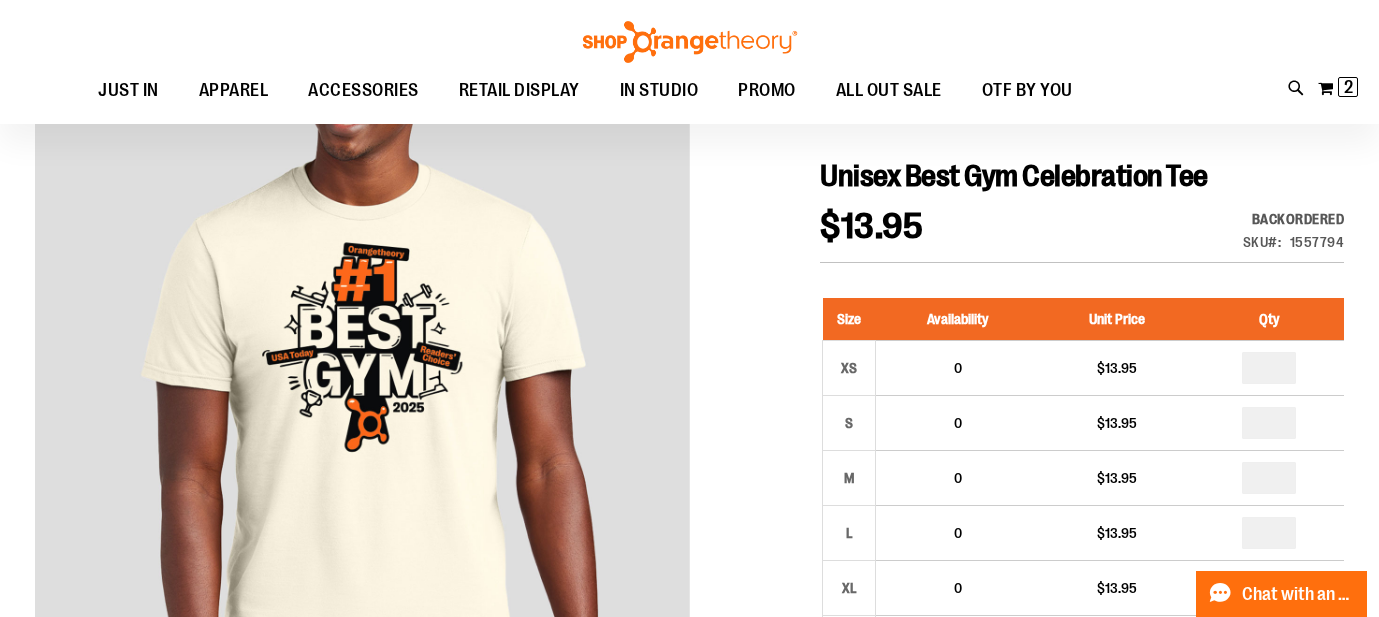 scroll, scrollTop: 185, scrollLeft: 0, axis: vertical 